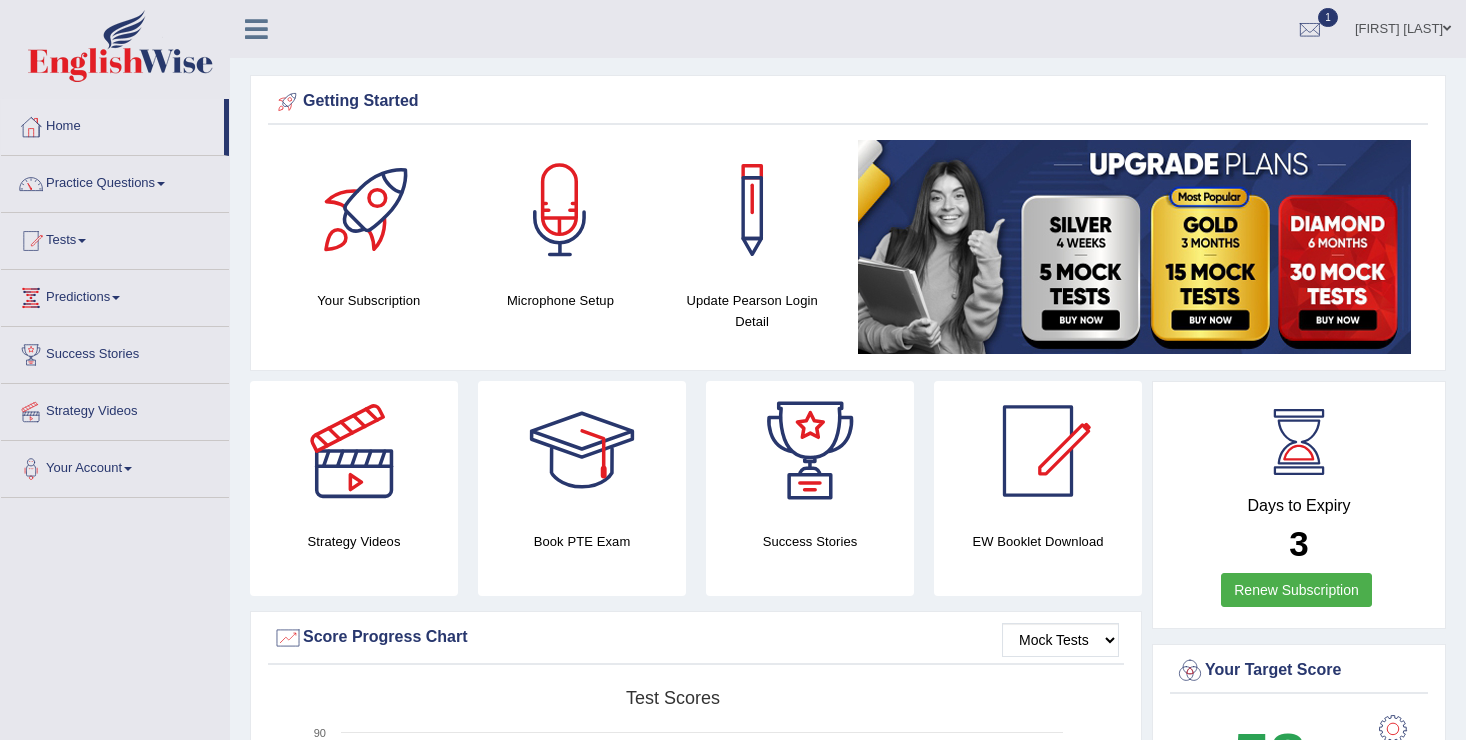 scroll, scrollTop: 880, scrollLeft: 0, axis: vertical 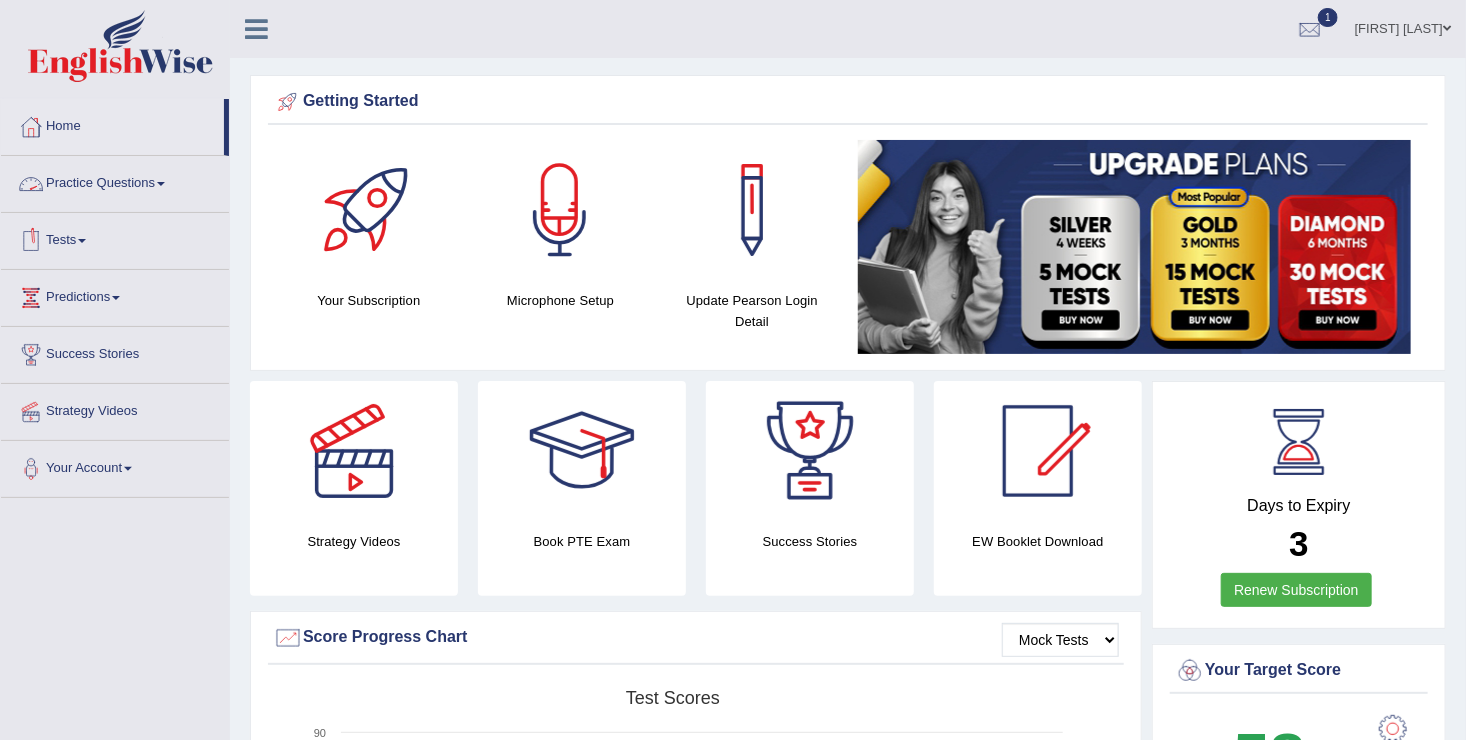 click on "Practice Questions" at bounding box center [115, 181] 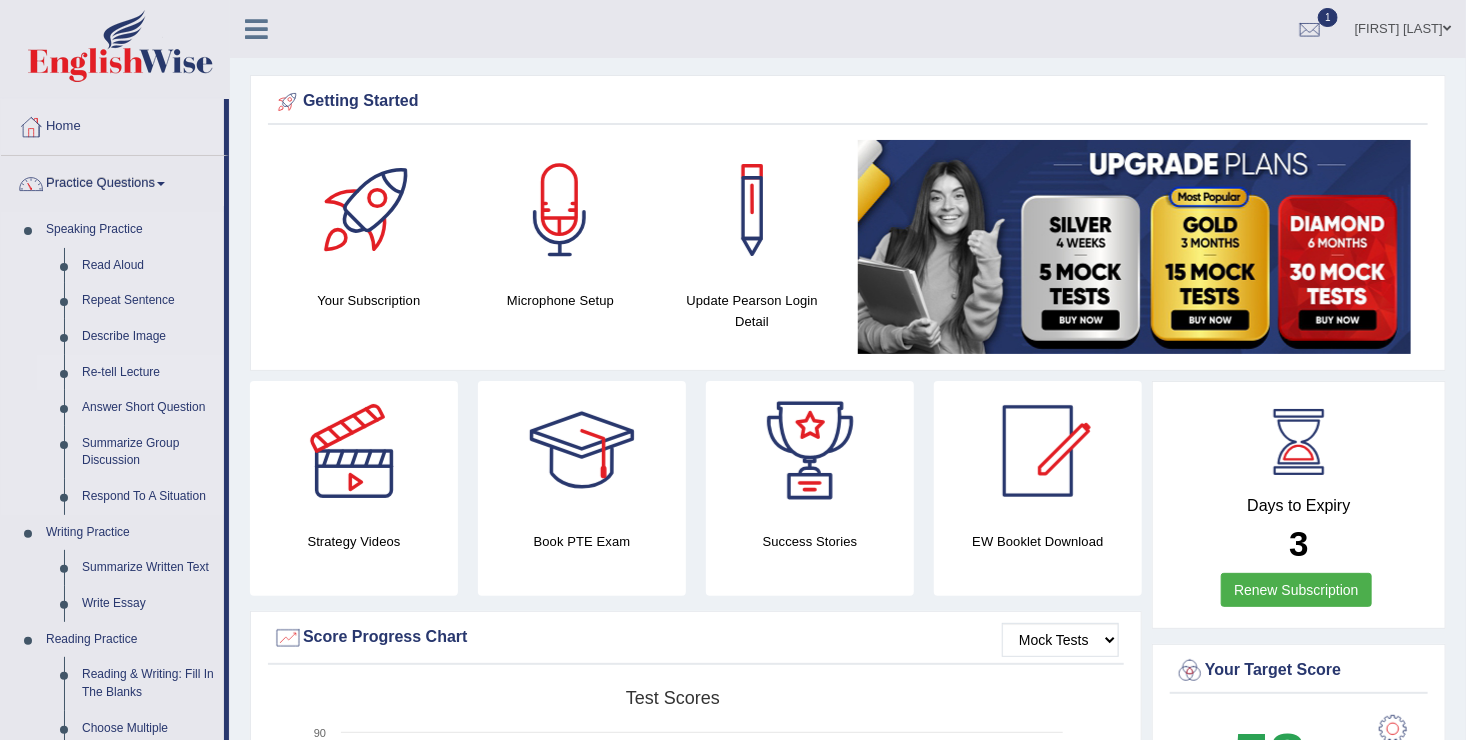click on "Re-tell Lecture" at bounding box center (148, 373) 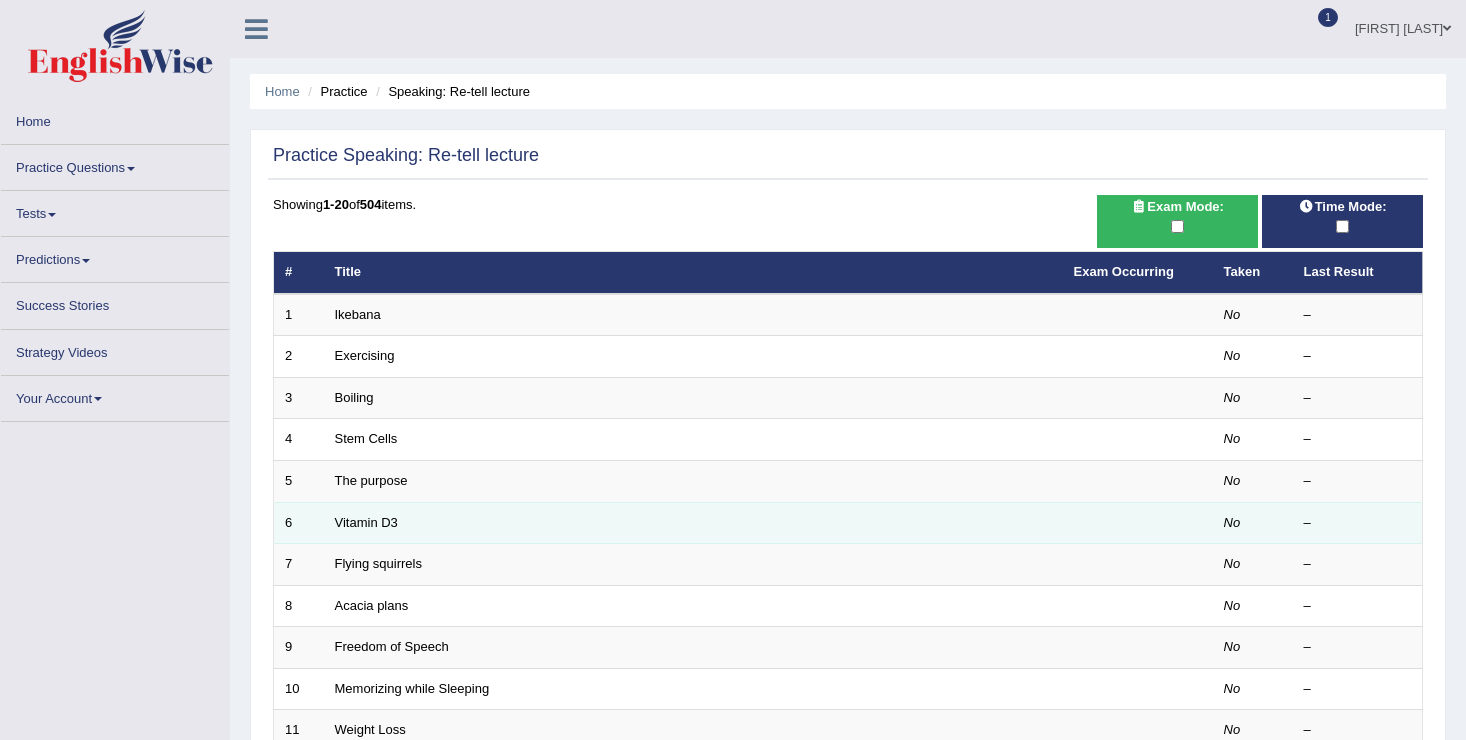 scroll, scrollTop: 0, scrollLeft: 0, axis: both 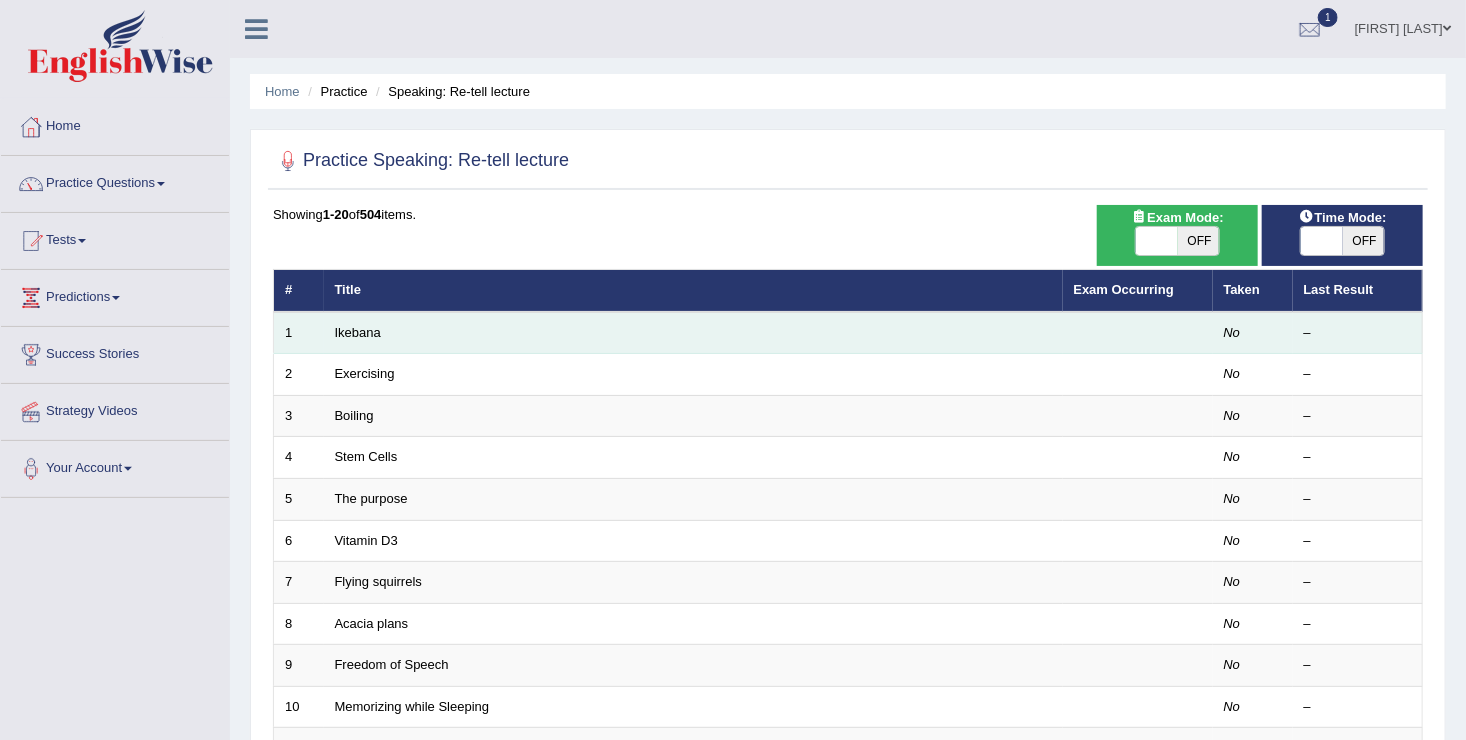 click on "Ikebana" at bounding box center [693, 333] 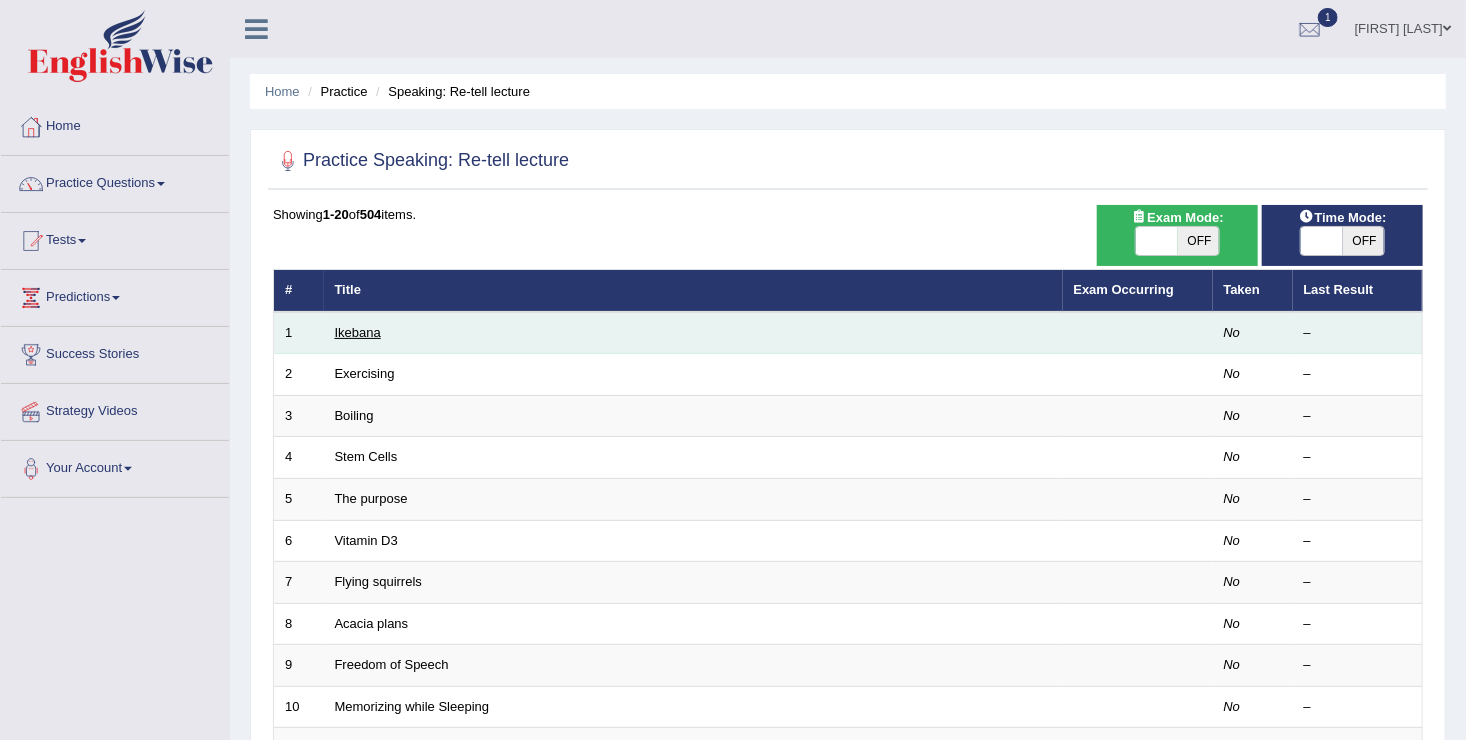 click on "Ikebana" at bounding box center (358, 332) 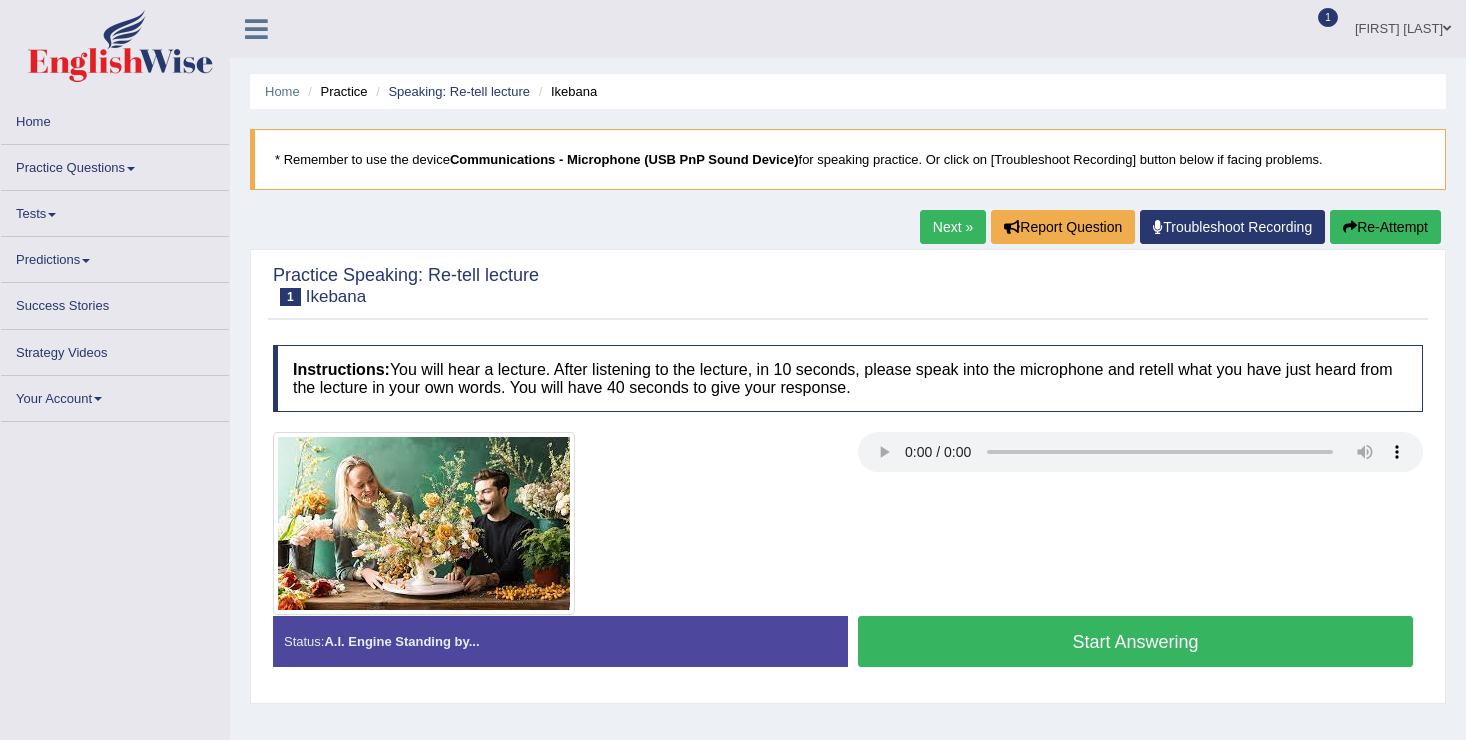 scroll, scrollTop: 0, scrollLeft: 0, axis: both 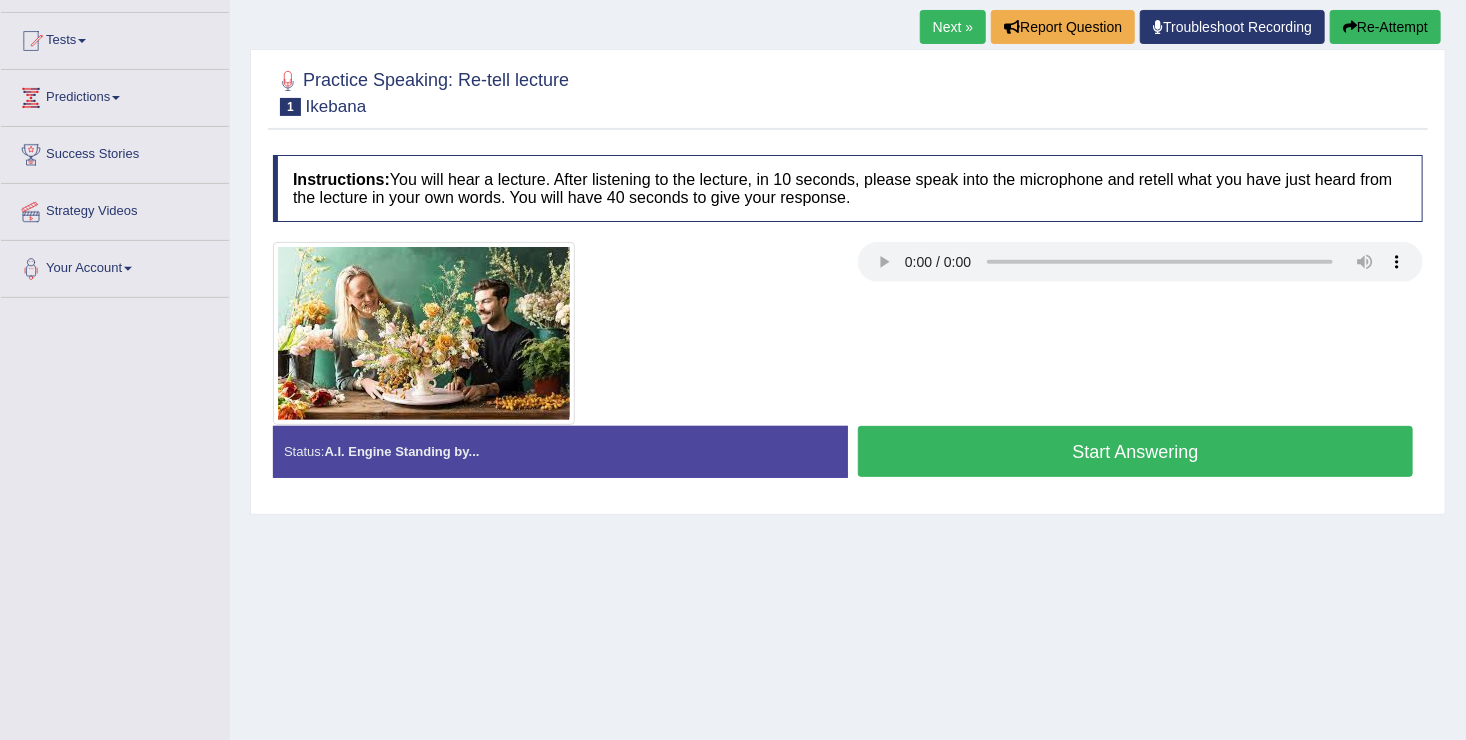 click on "Start Answering" at bounding box center (1135, 451) 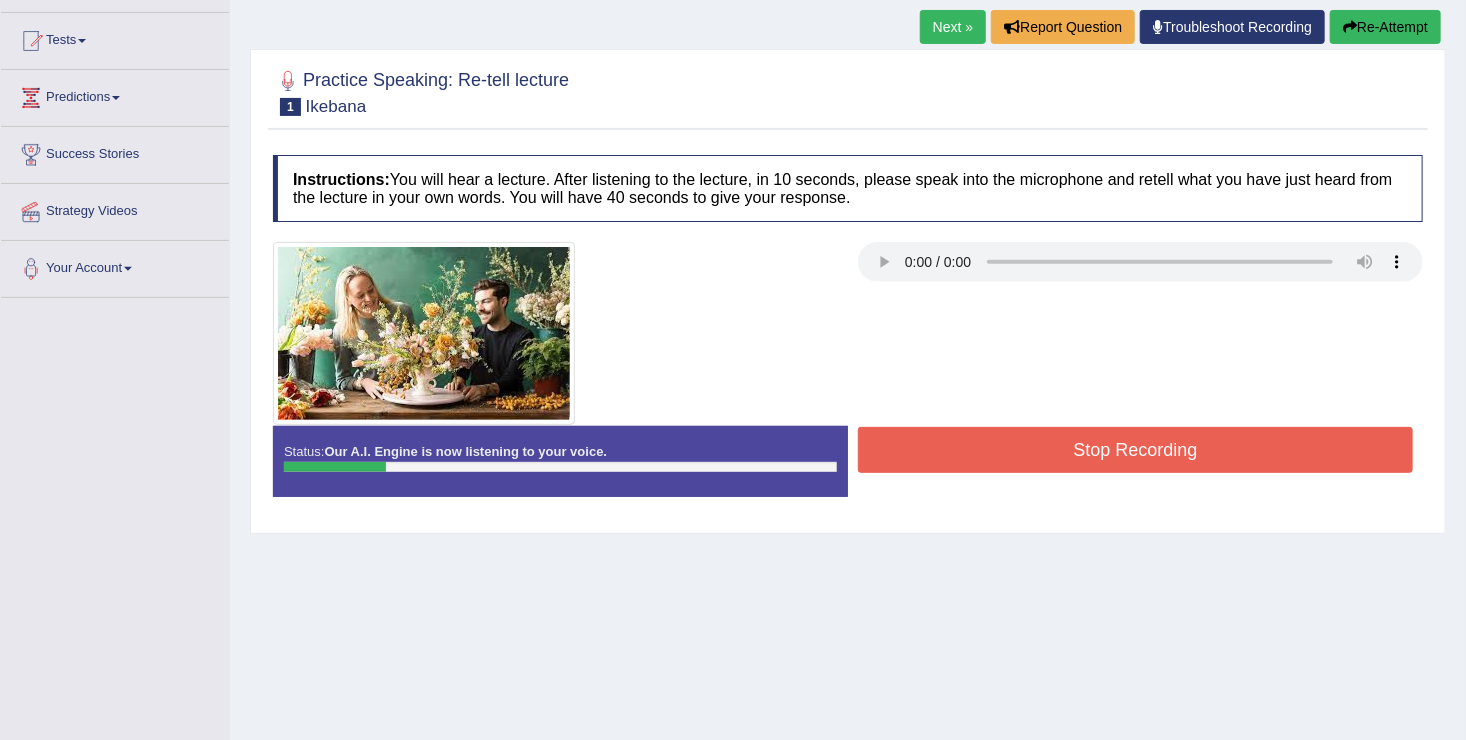 click on "Re-Attempt" at bounding box center (1385, 27) 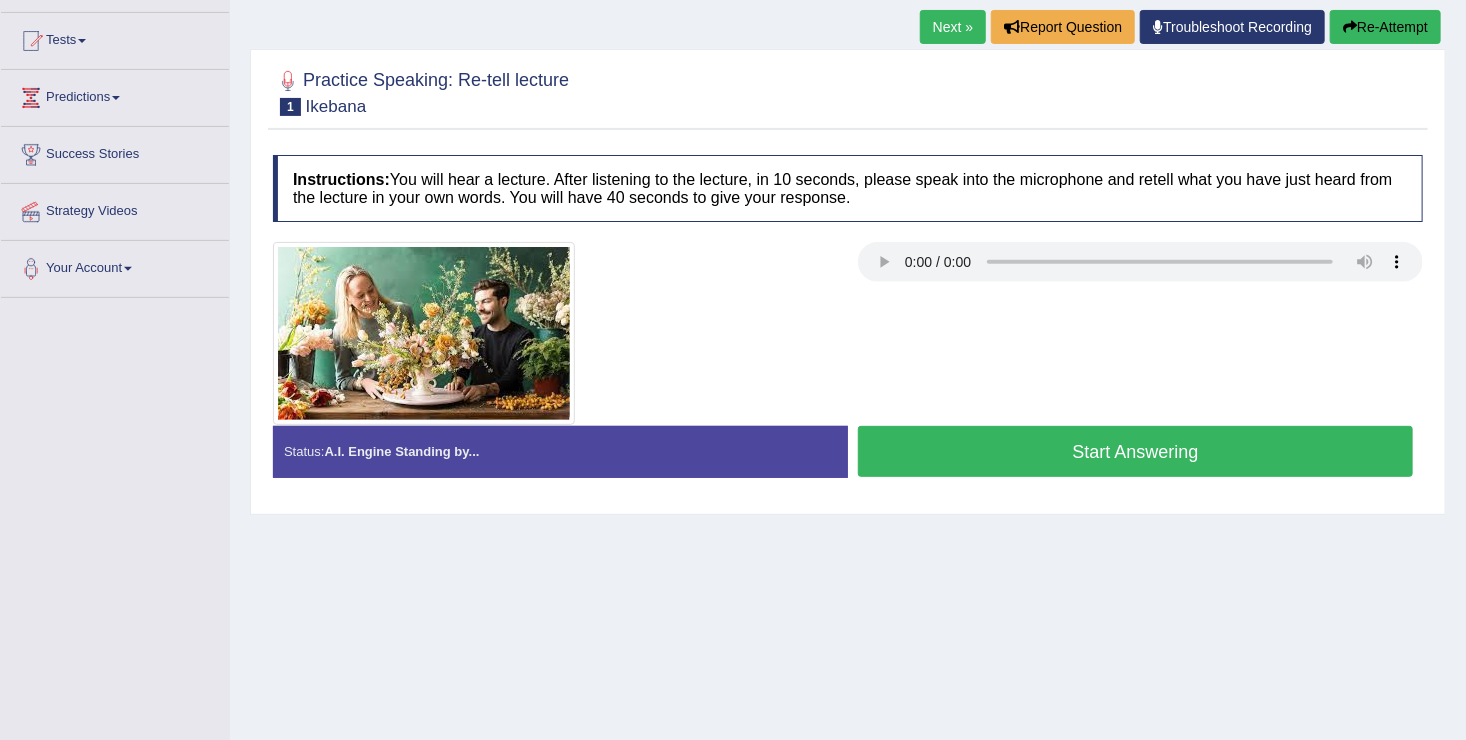scroll, scrollTop: 0, scrollLeft: 0, axis: both 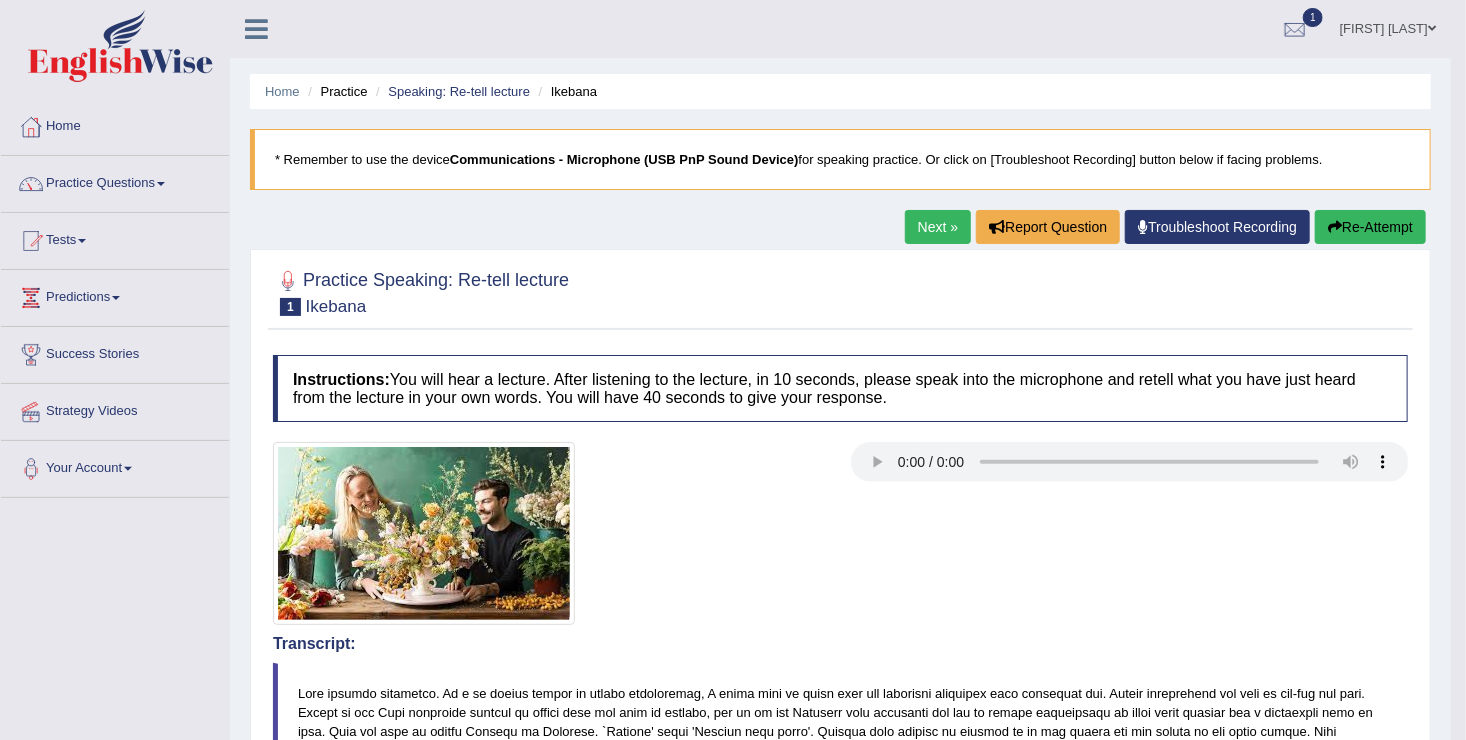 click on "Next »" at bounding box center (938, 227) 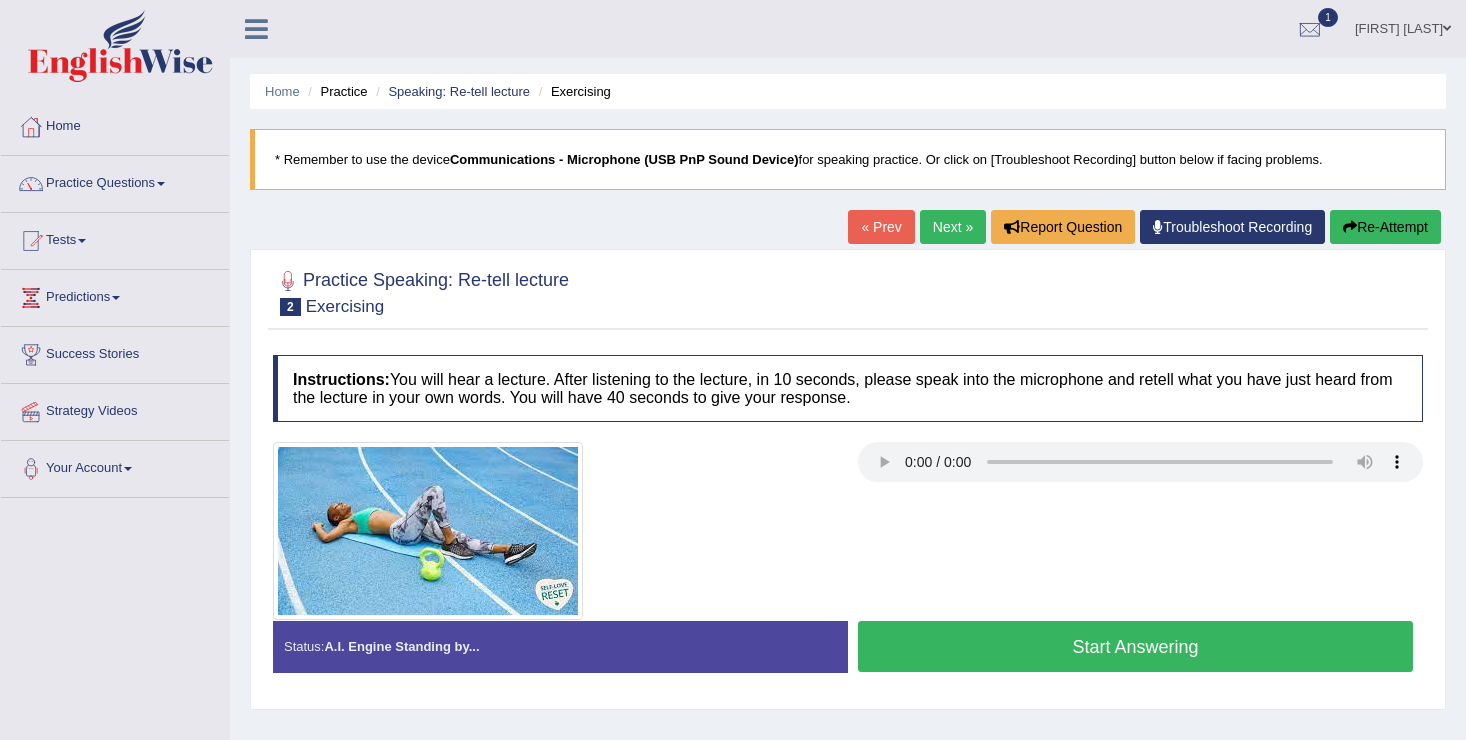 scroll, scrollTop: 100, scrollLeft: 0, axis: vertical 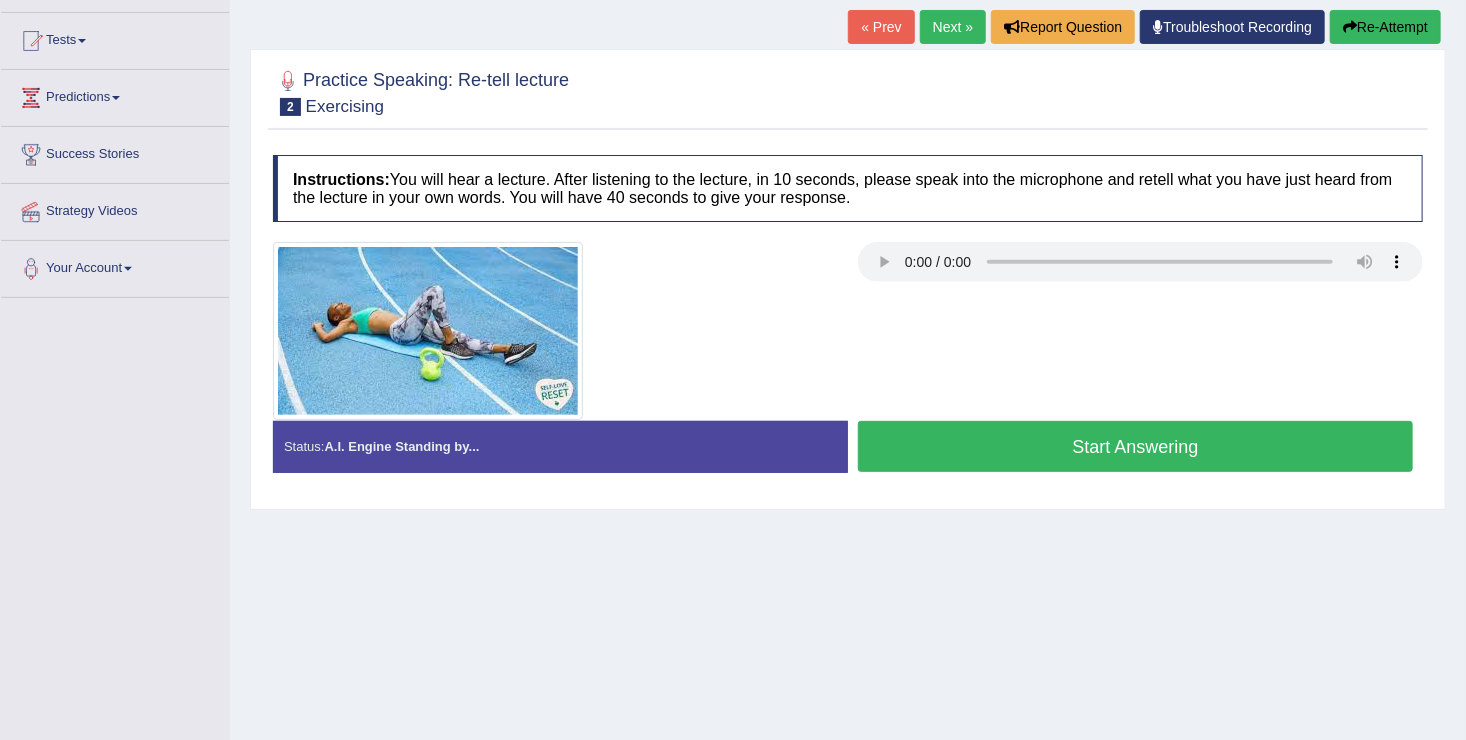 click on "Start Answering" at bounding box center (1135, 446) 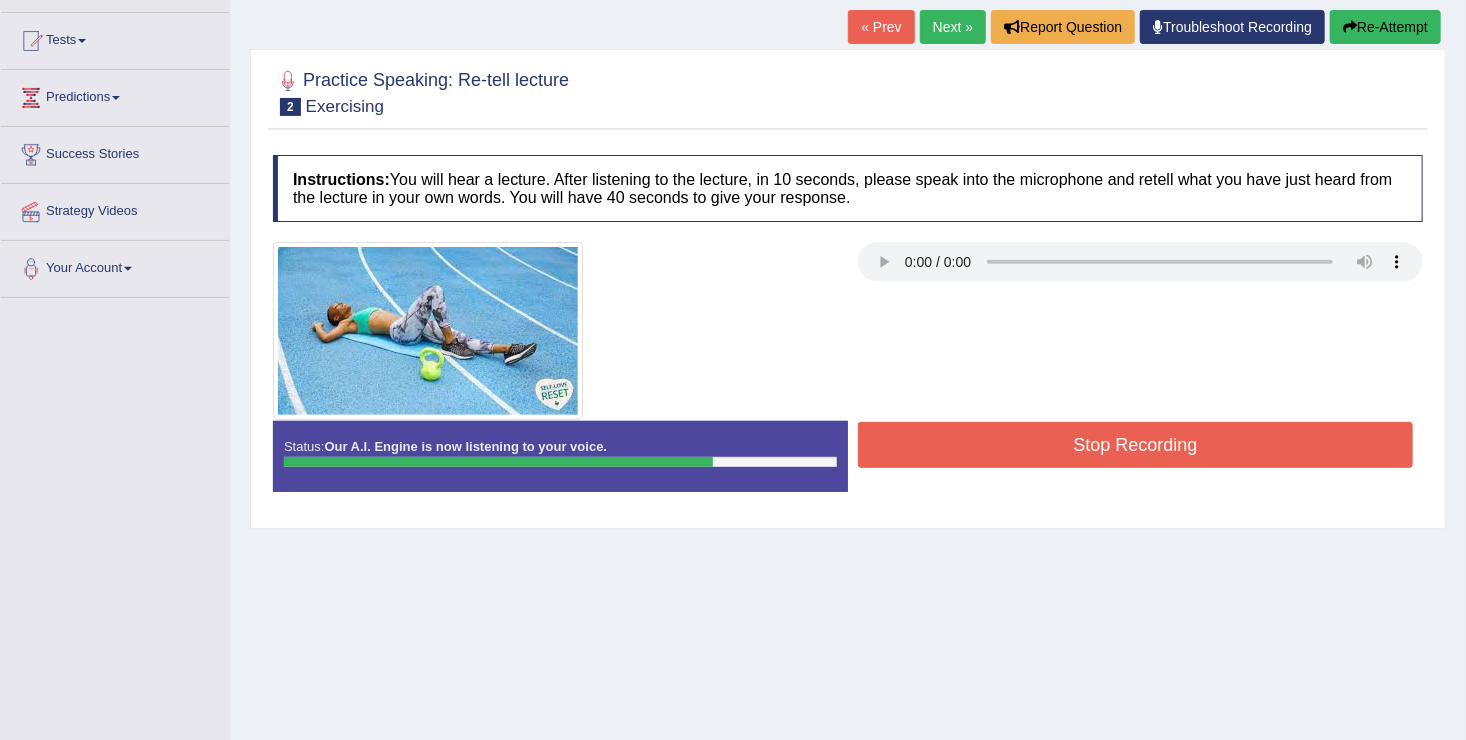 click on "Stop Recording" at bounding box center (1135, 445) 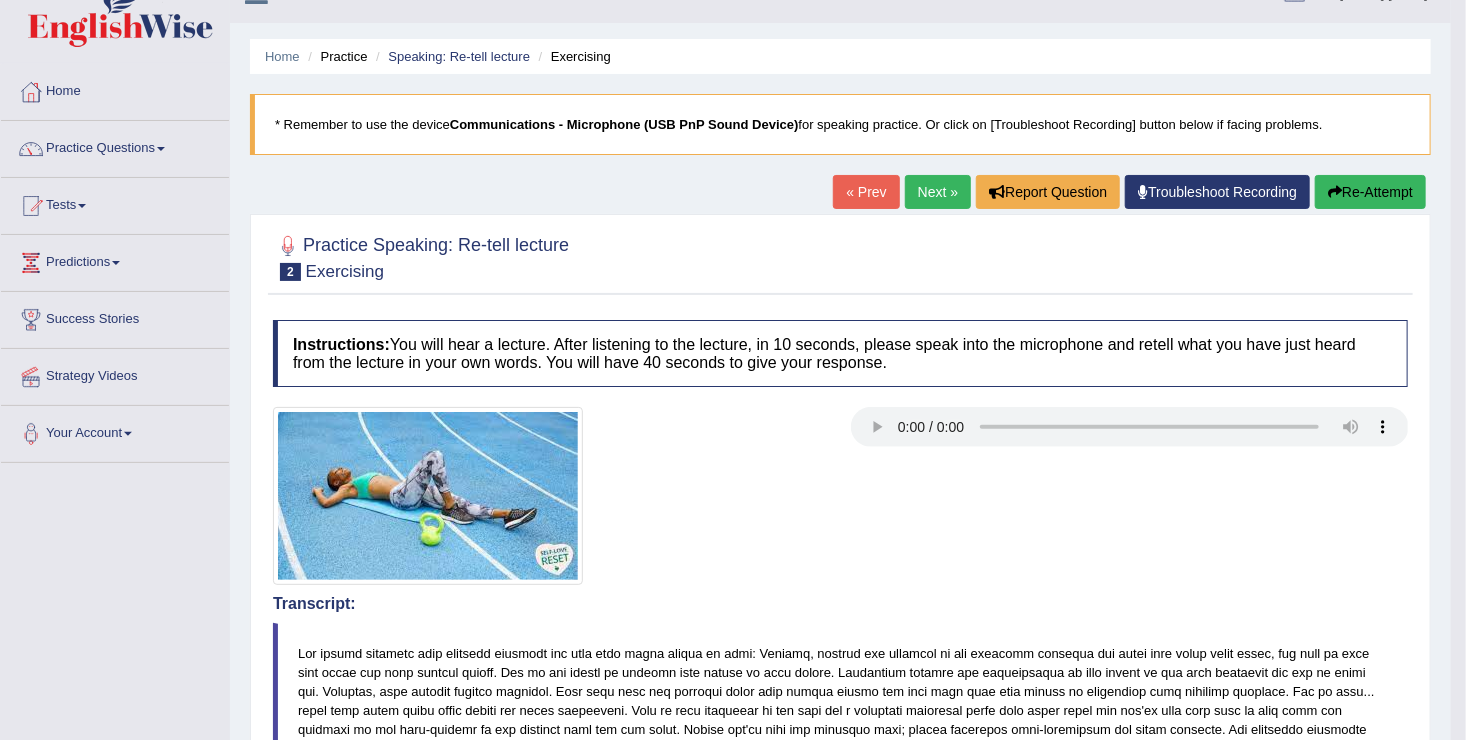scroll, scrollTop: 0, scrollLeft: 0, axis: both 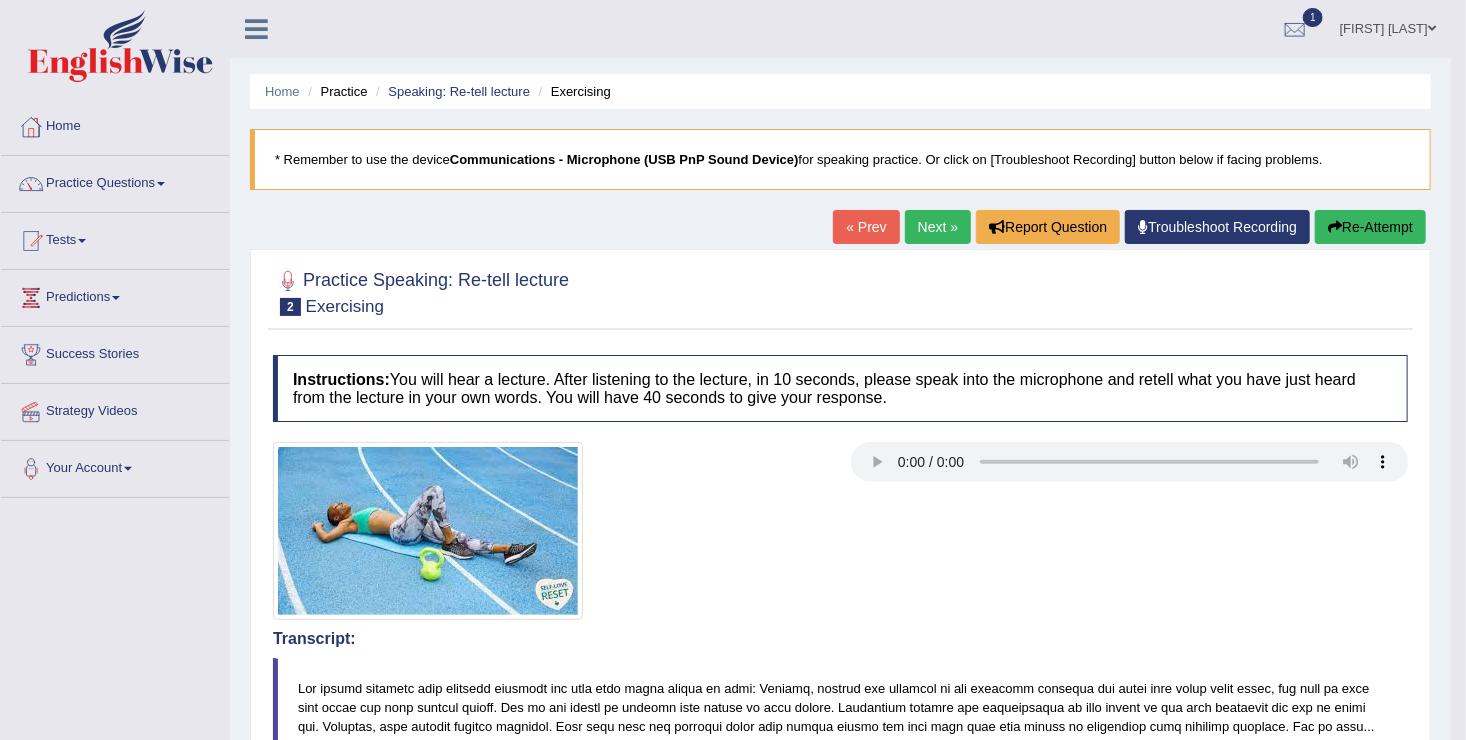 click on "Next »" at bounding box center [938, 227] 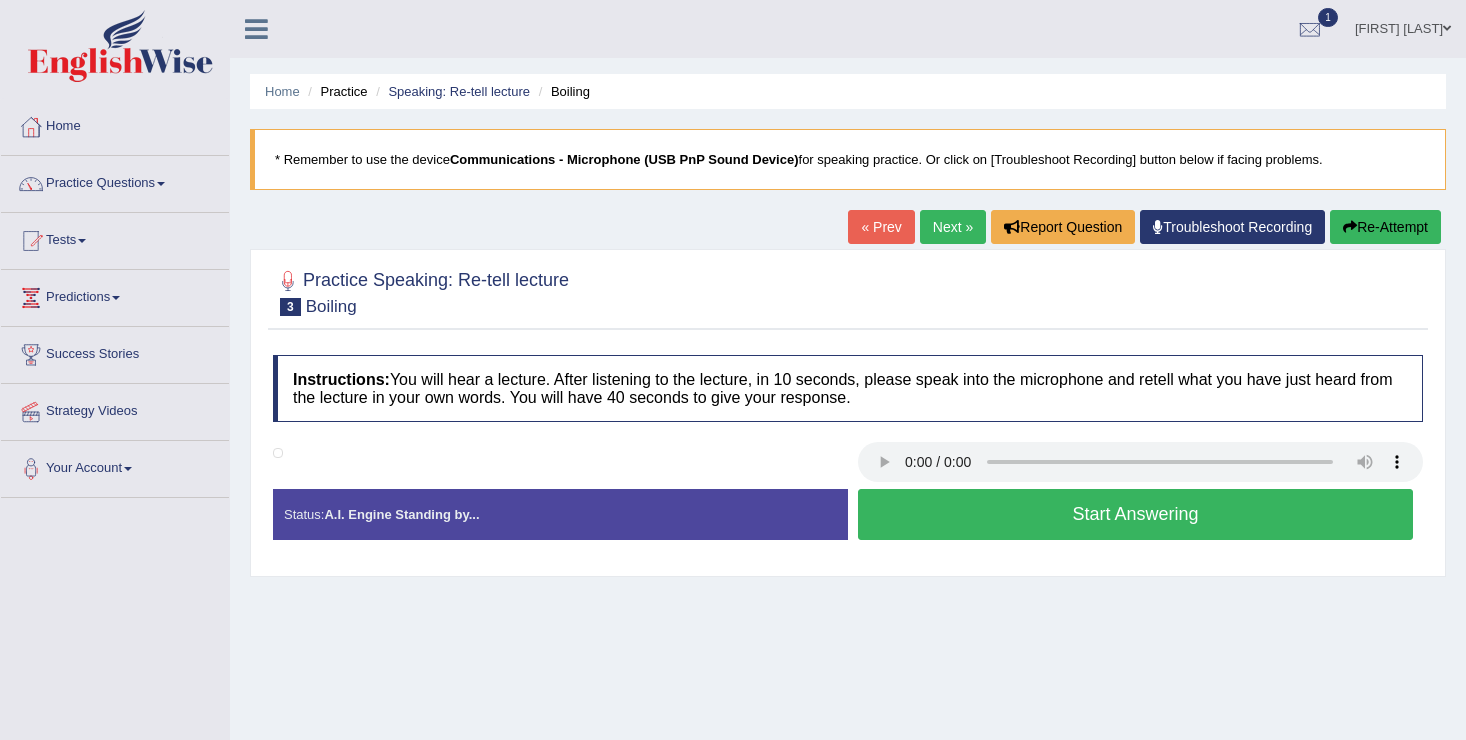 scroll, scrollTop: 0, scrollLeft: 0, axis: both 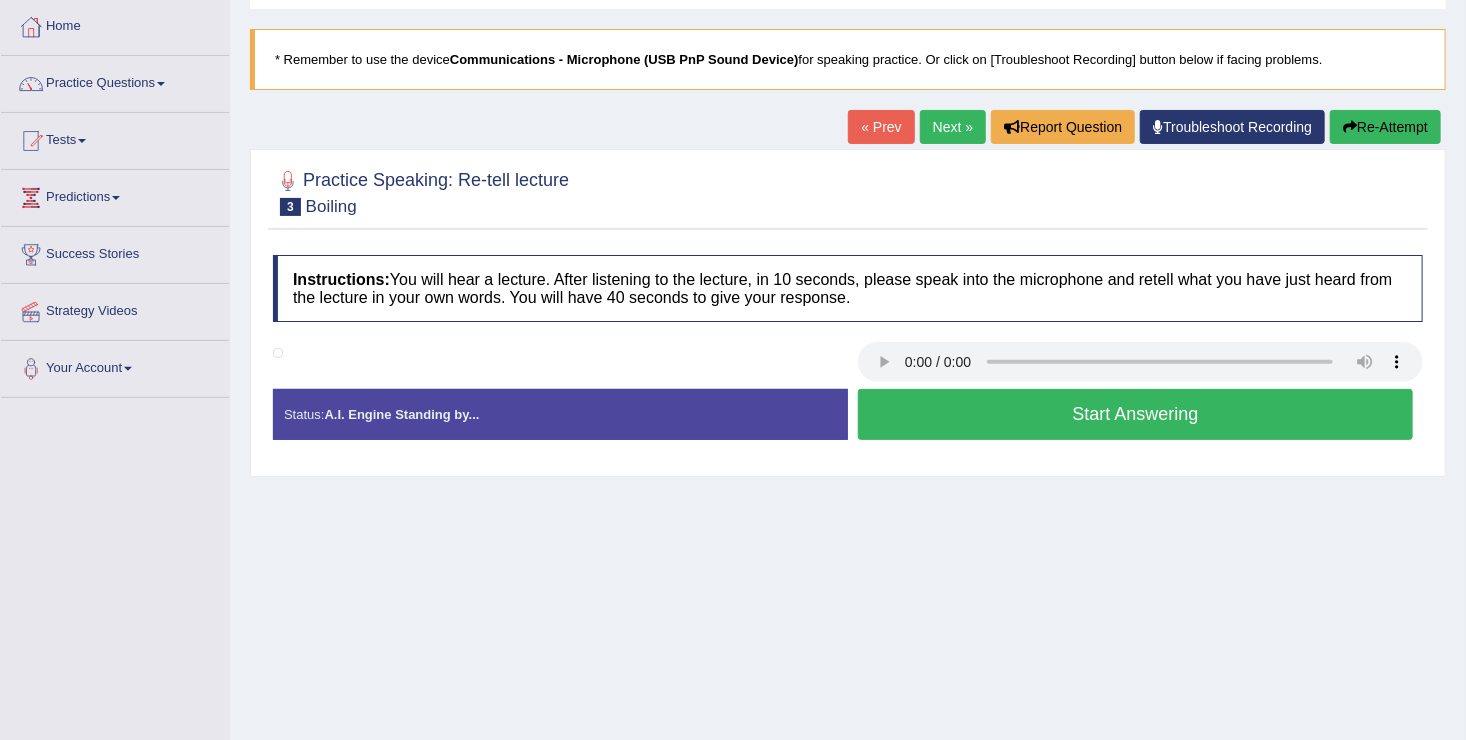 click on "Start Answering" at bounding box center (1135, 414) 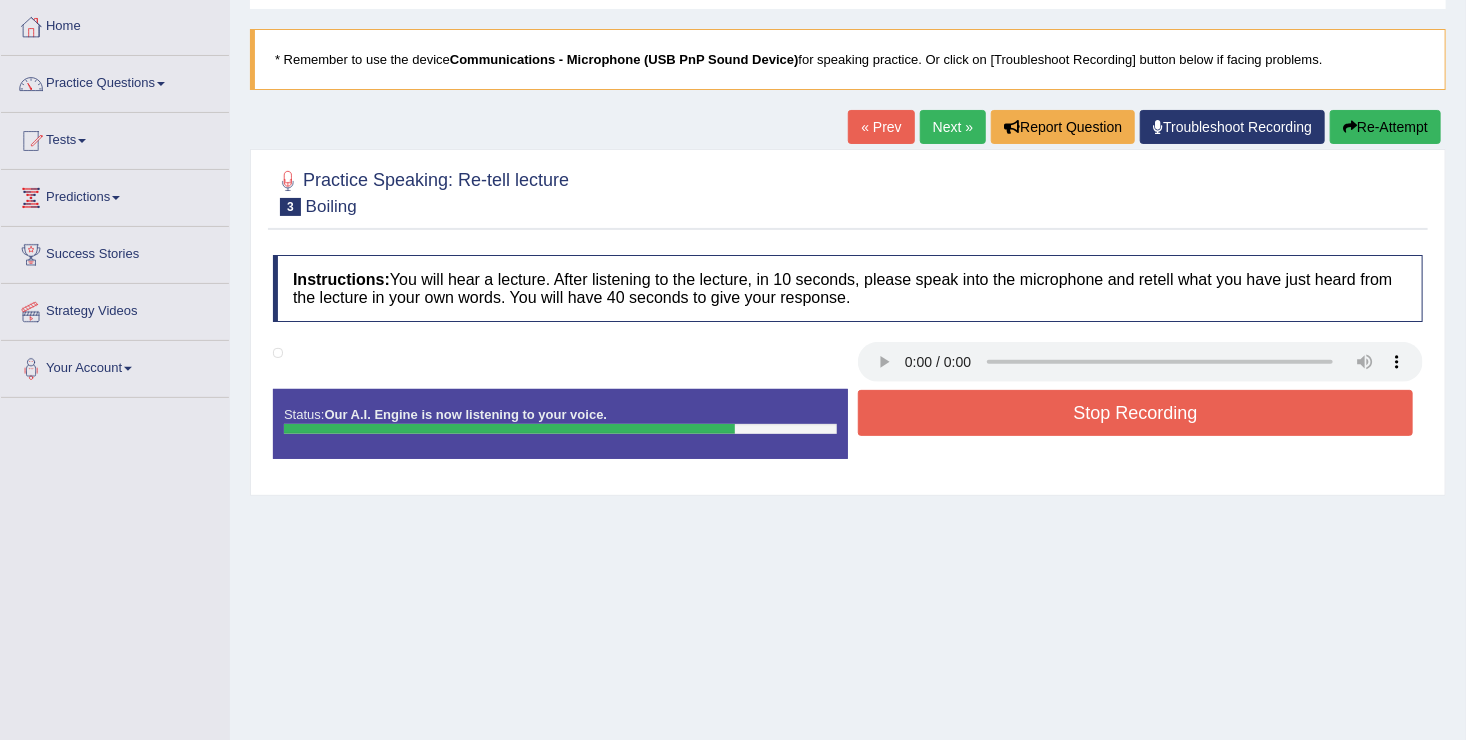 click on "Stop Recording" at bounding box center [1135, 413] 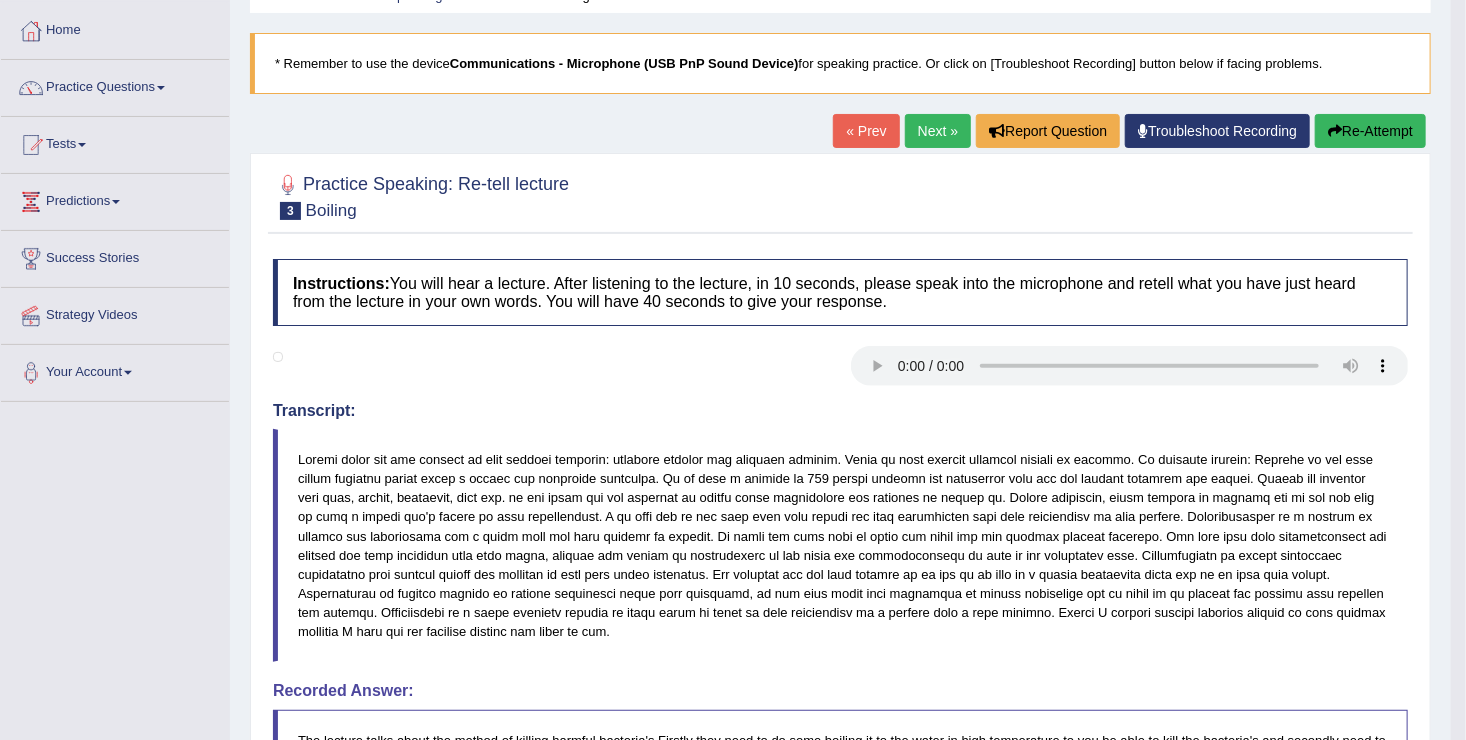 scroll, scrollTop: 0, scrollLeft: 0, axis: both 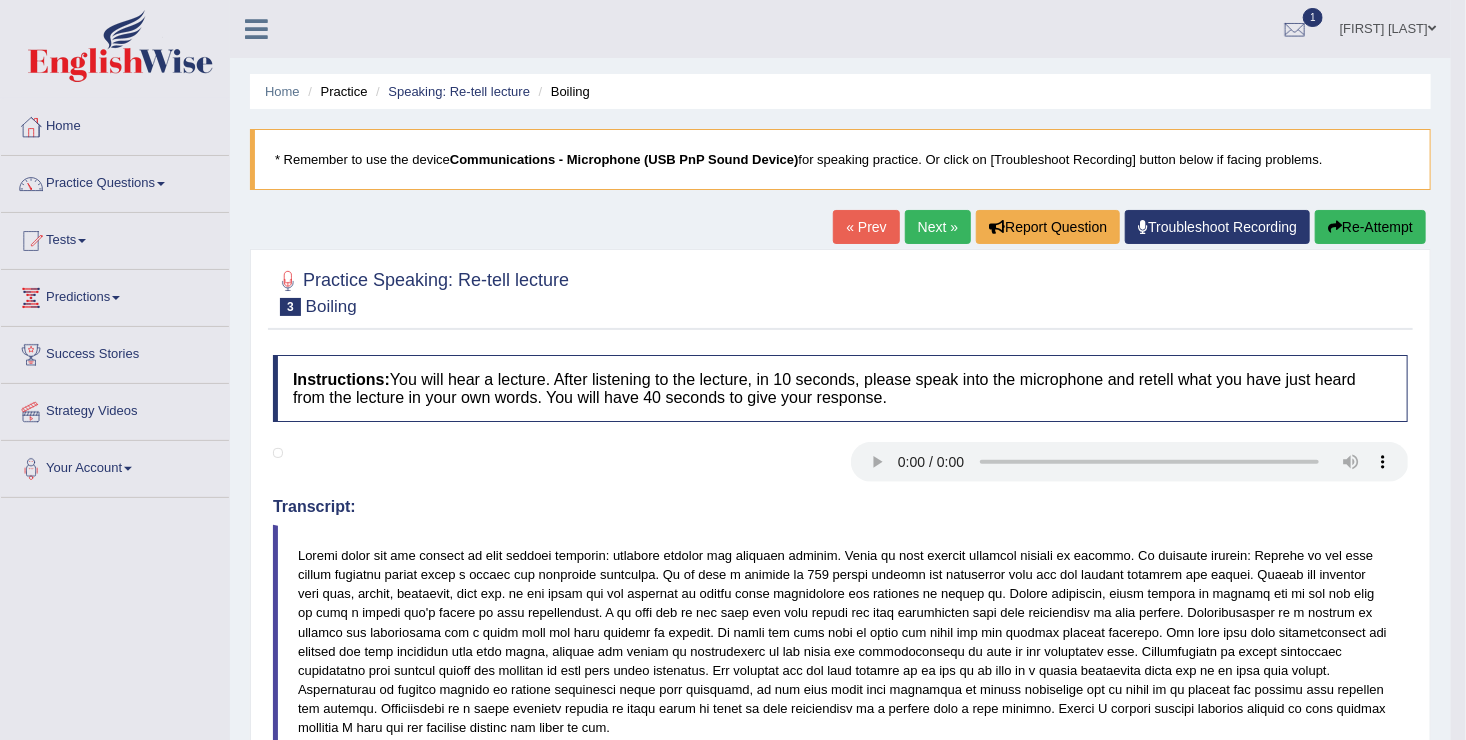 click on "Next »" at bounding box center [938, 227] 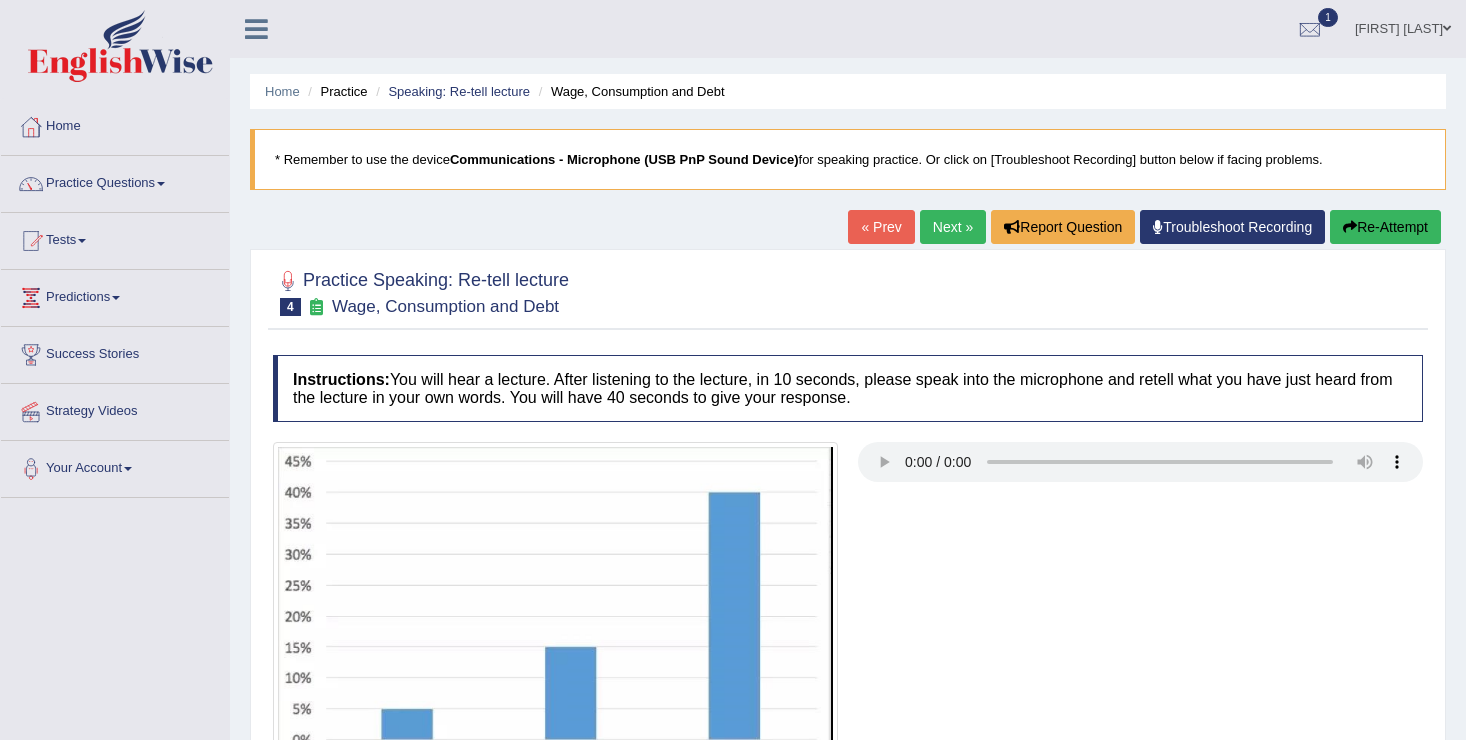 scroll, scrollTop: 0, scrollLeft: 0, axis: both 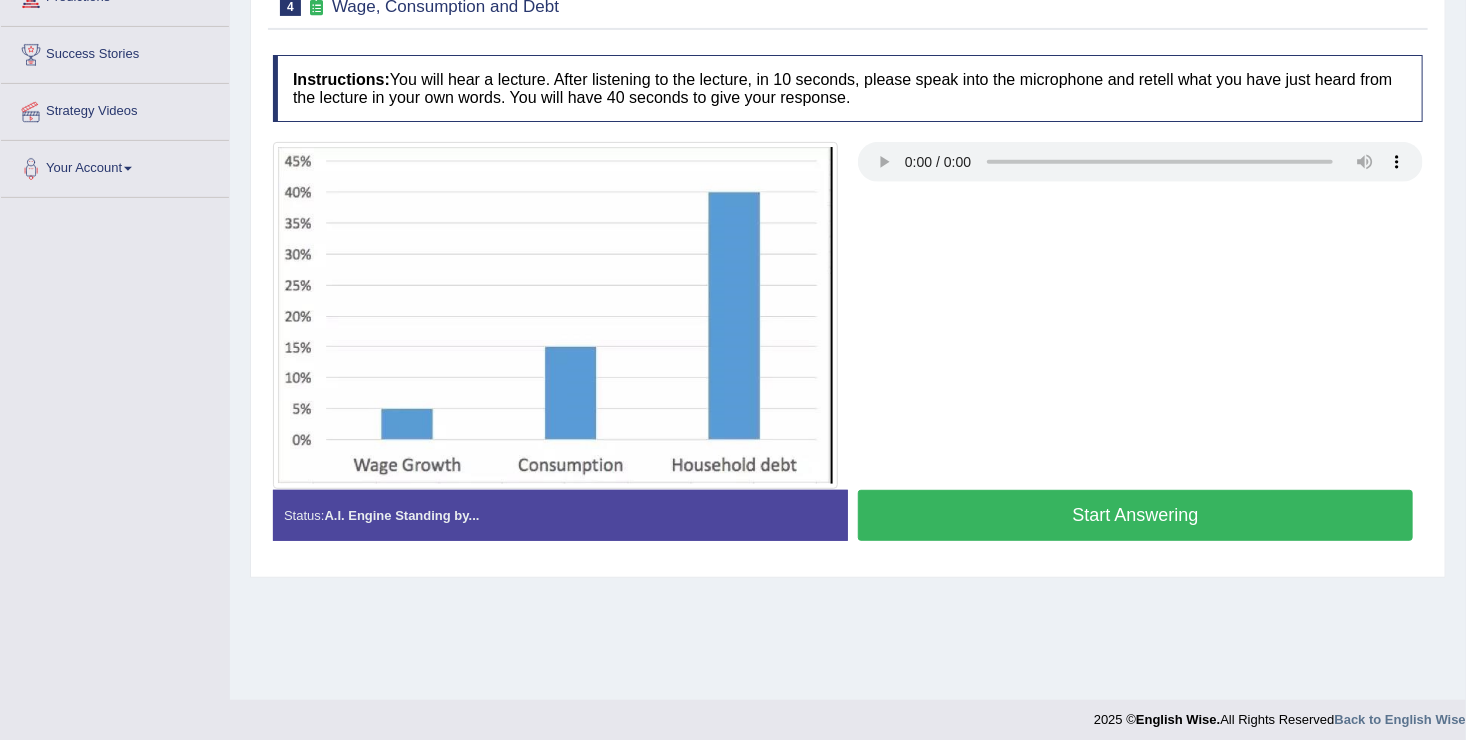 click on "Start Answering" at bounding box center [1135, 515] 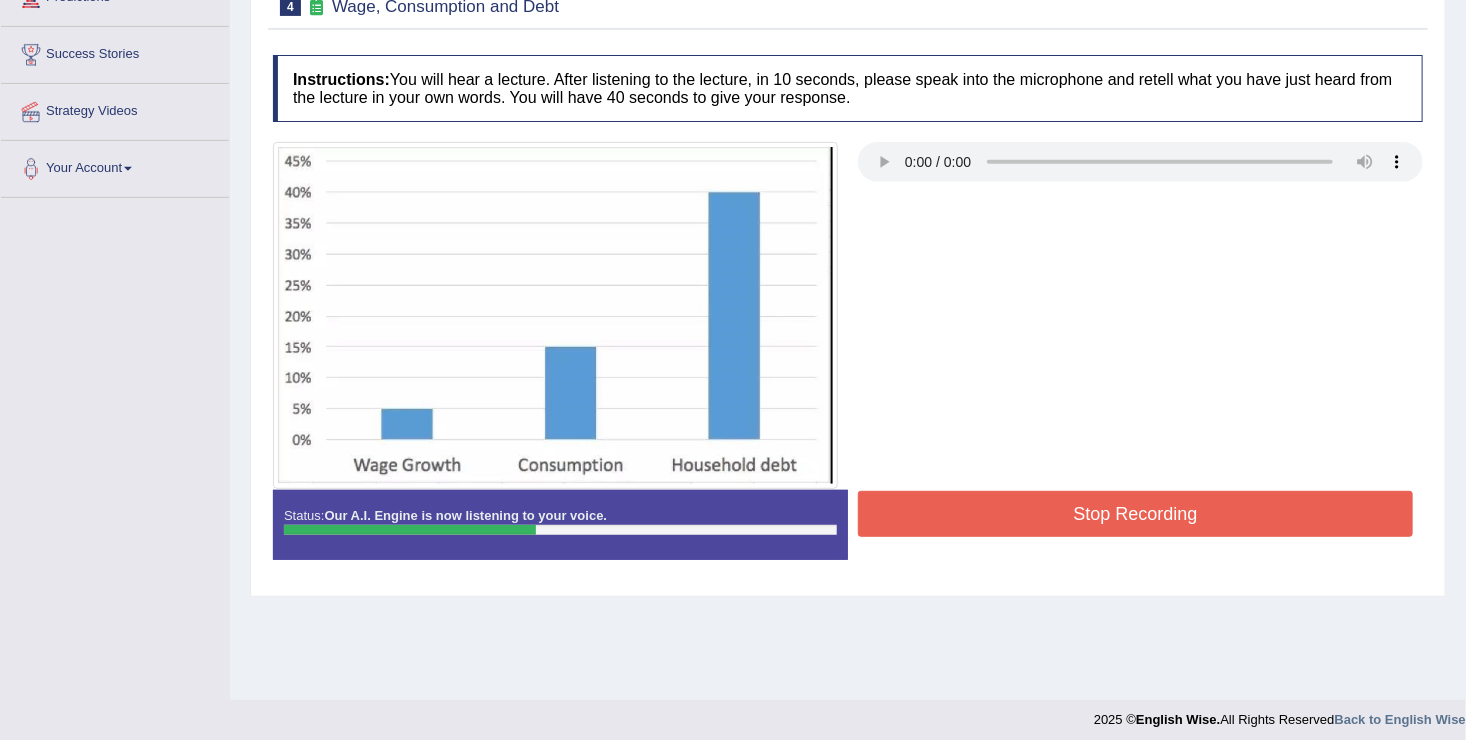 click on "Stop Recording" at bounding box center [1135, 514] 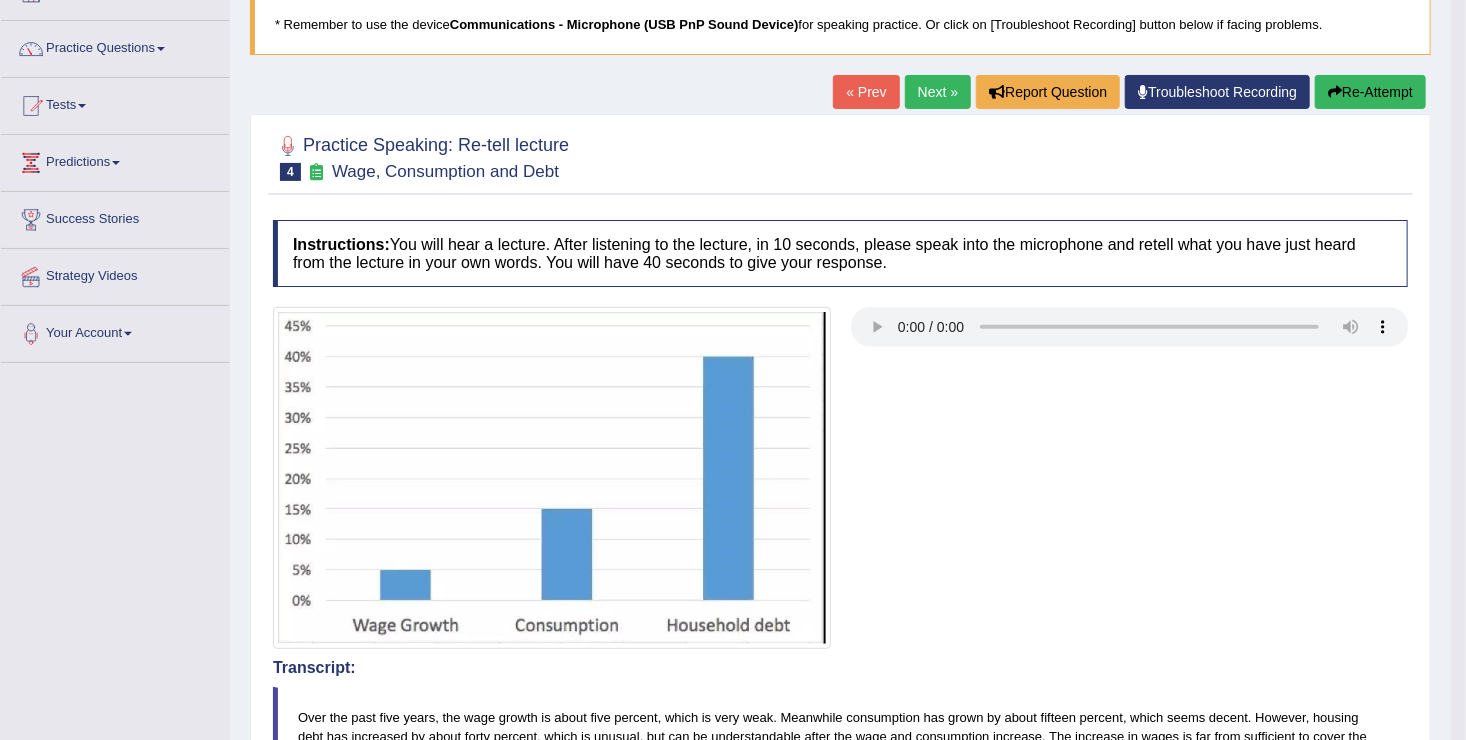 scroll, scrollTop: 100, scrollLeft: 0, axis: vertical 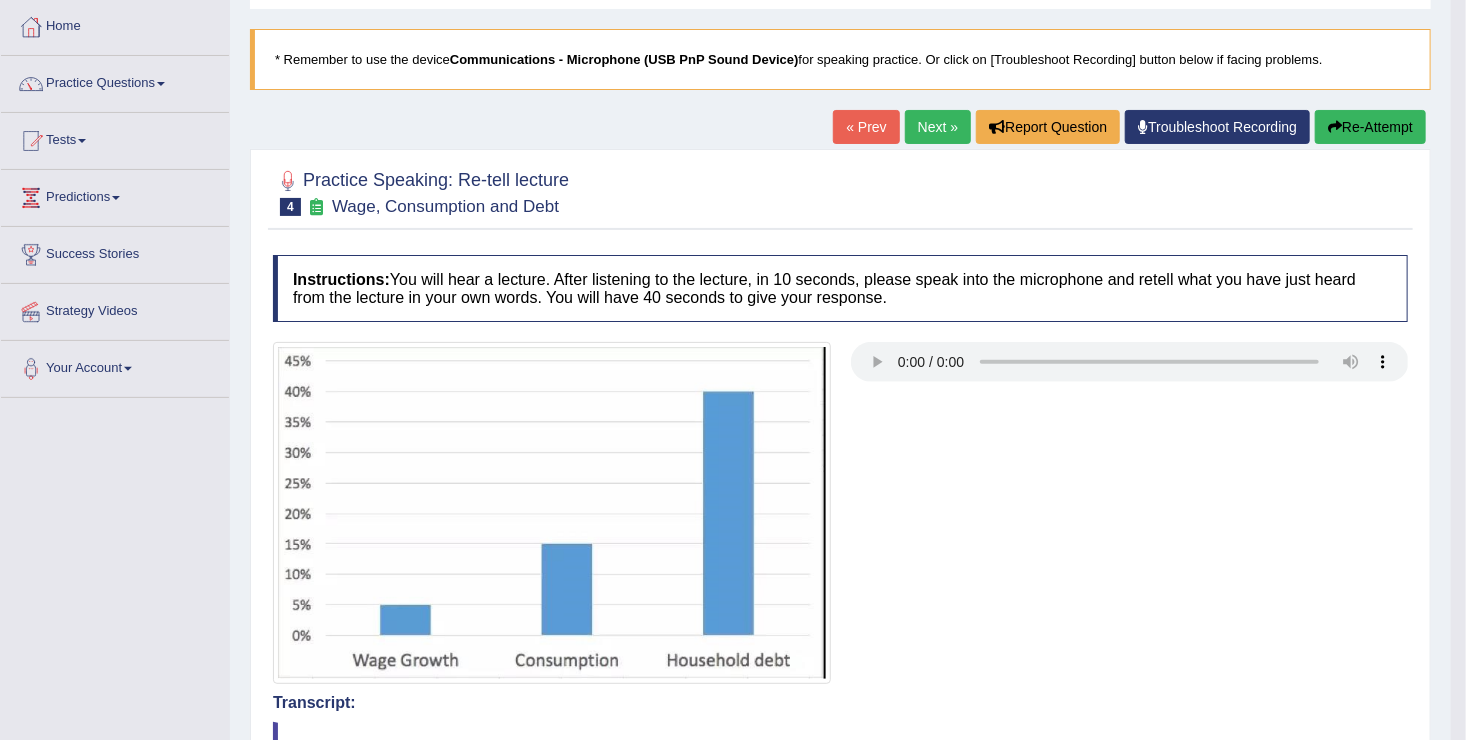 click on "Next »" at bounding box center [938, 127] 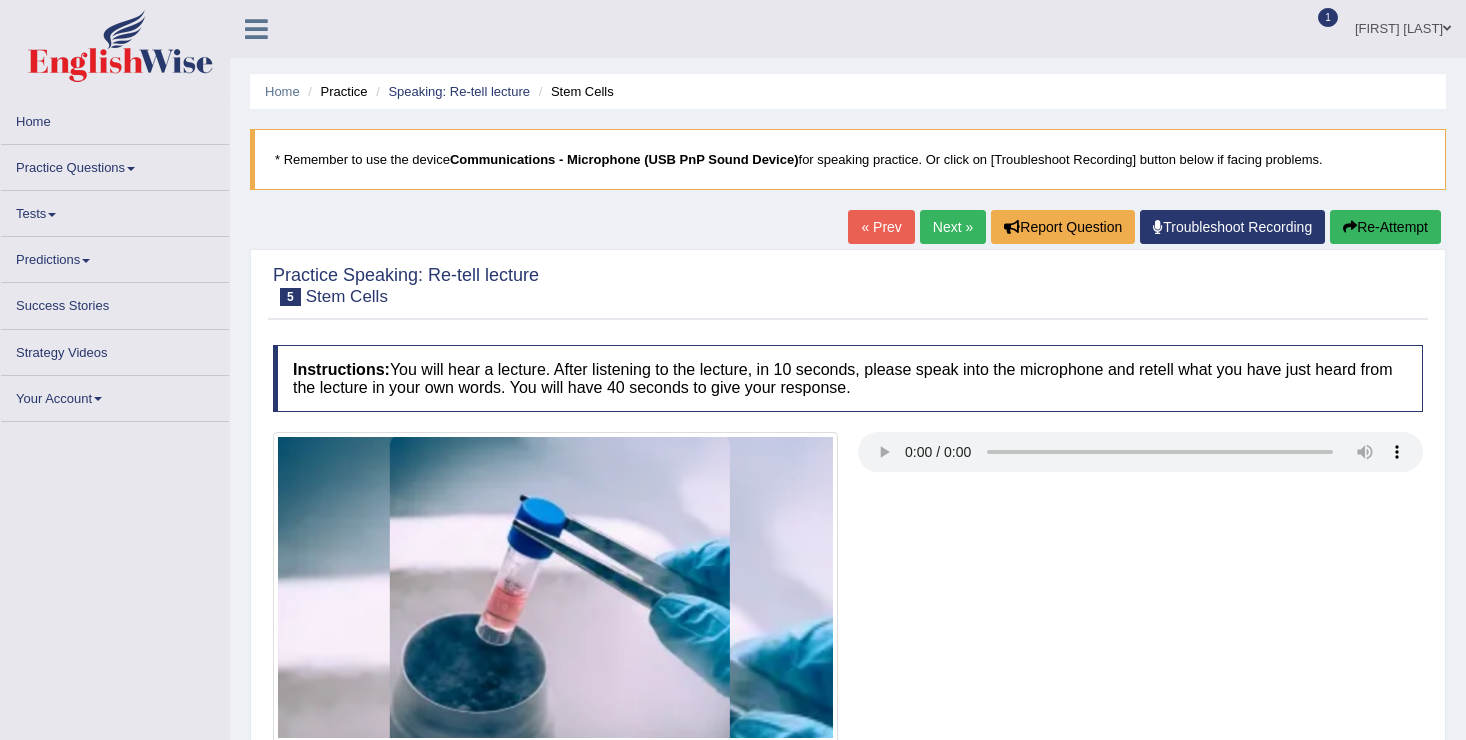 scroll, scrollTop: 0, scrollLeft: 0, axis: both 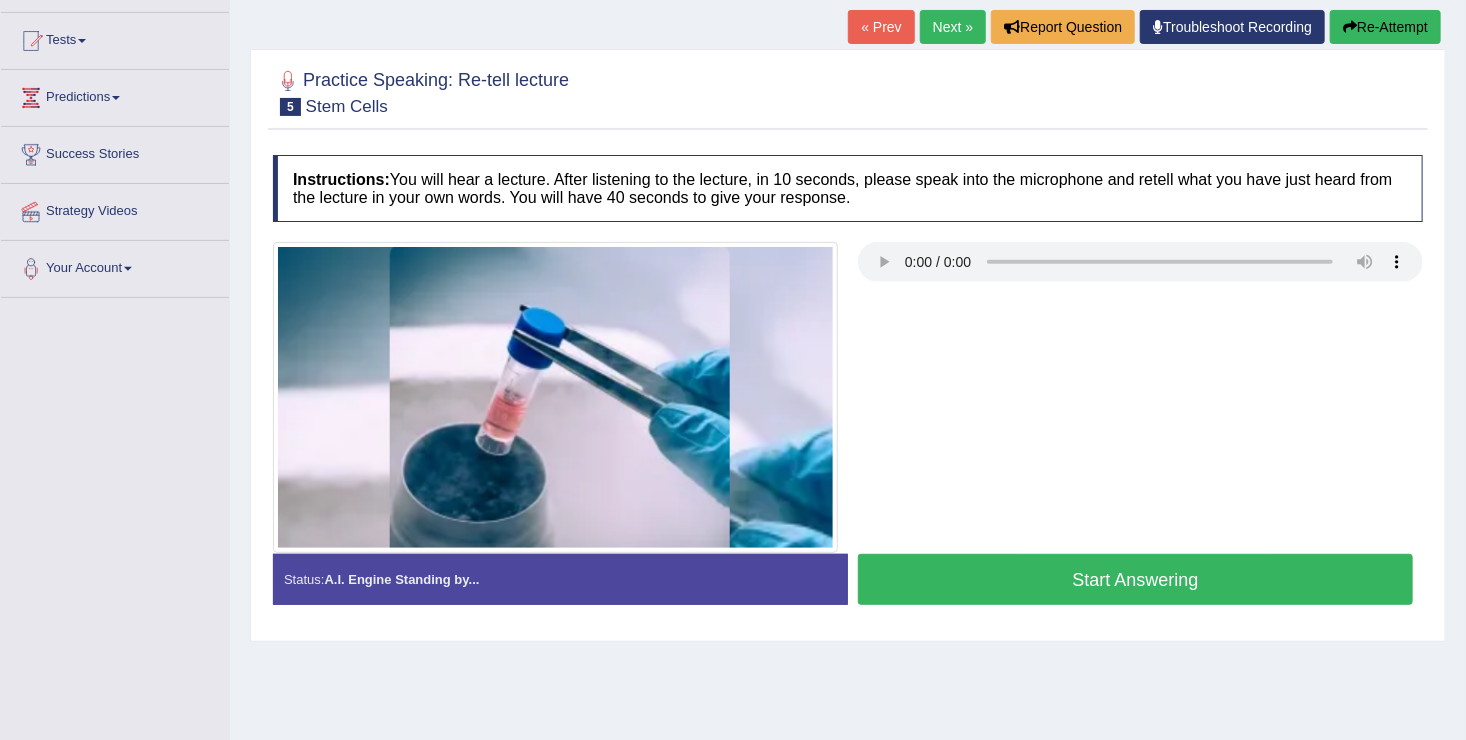 click on "Start Answering" at bounding box center [1135, 579] 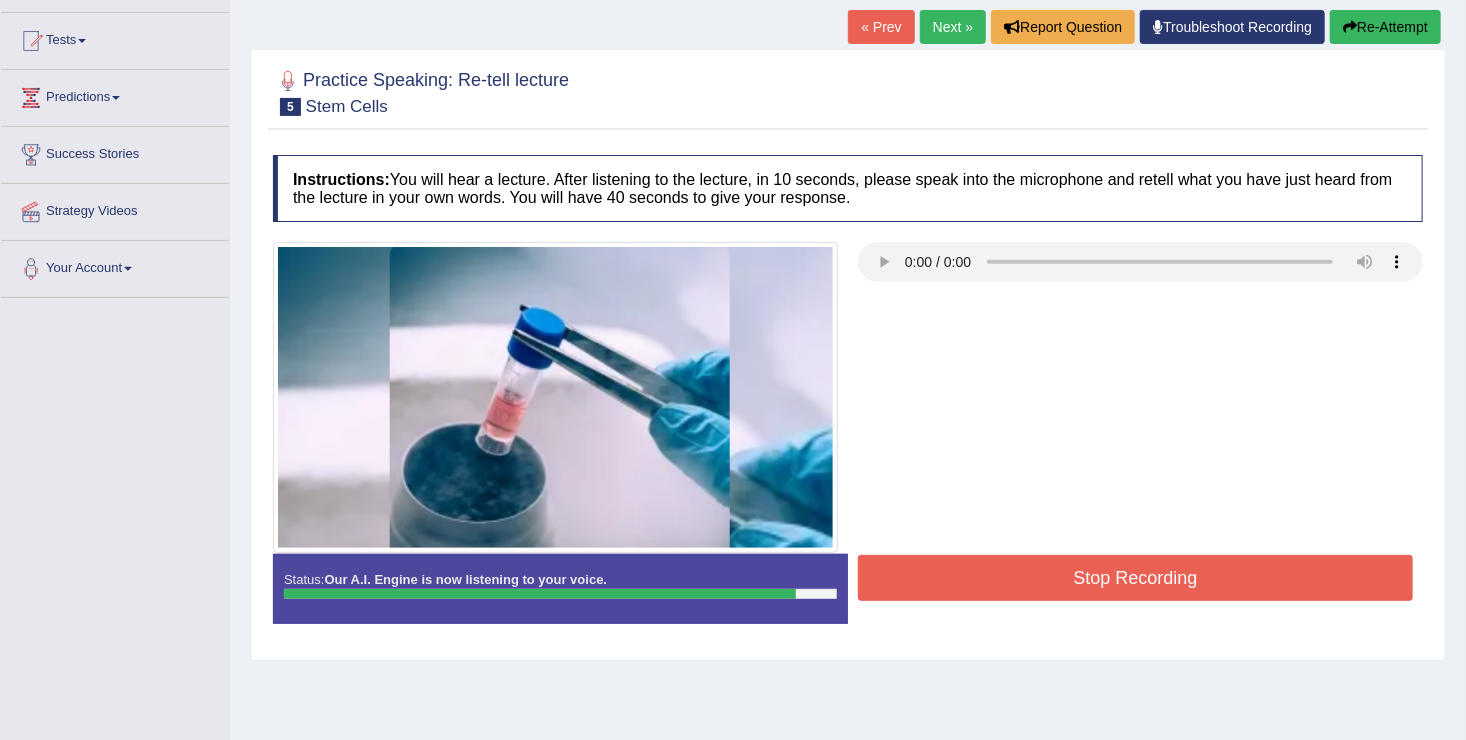 click on "Stop Recording" at bounding box center (1135, 578) 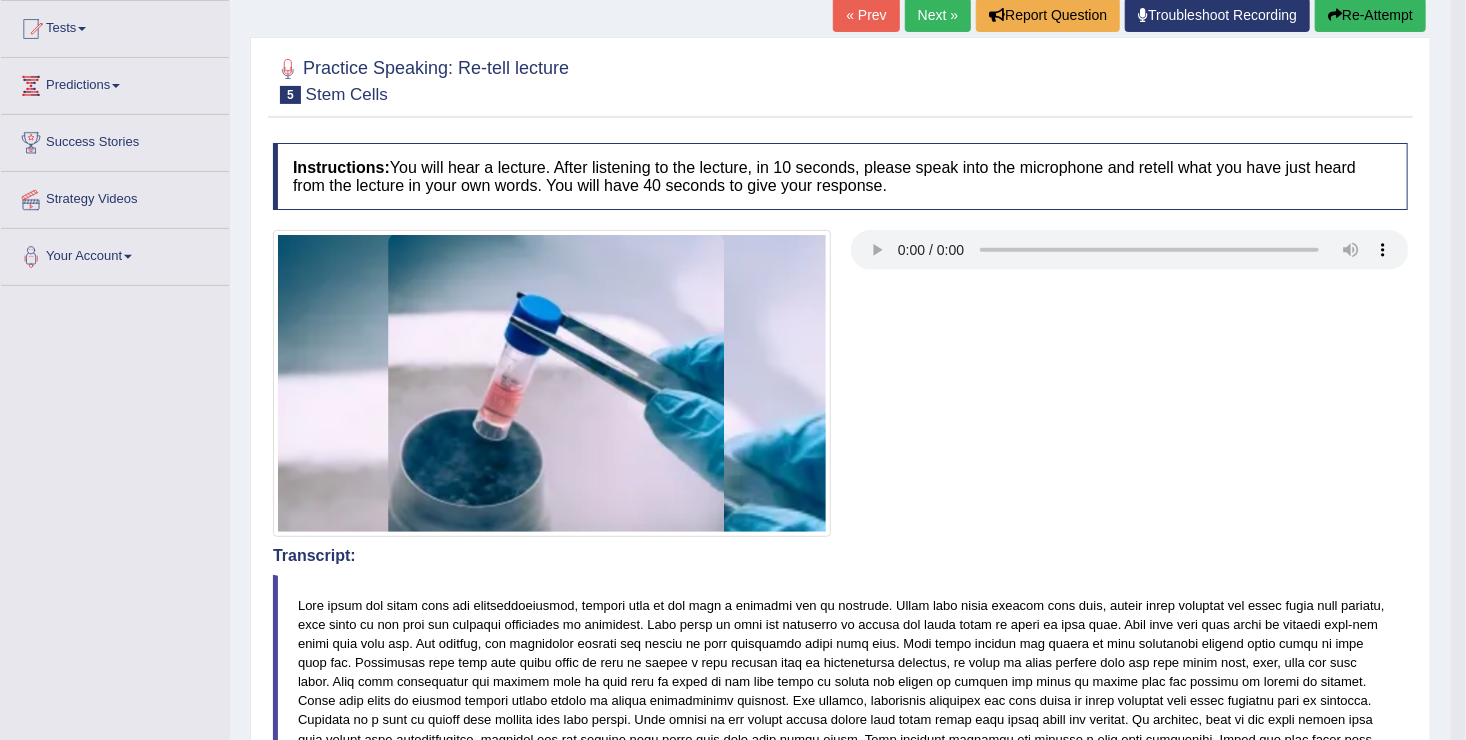 scroll, scrollTop: 200, scrollLeft: 0, axis: vertical 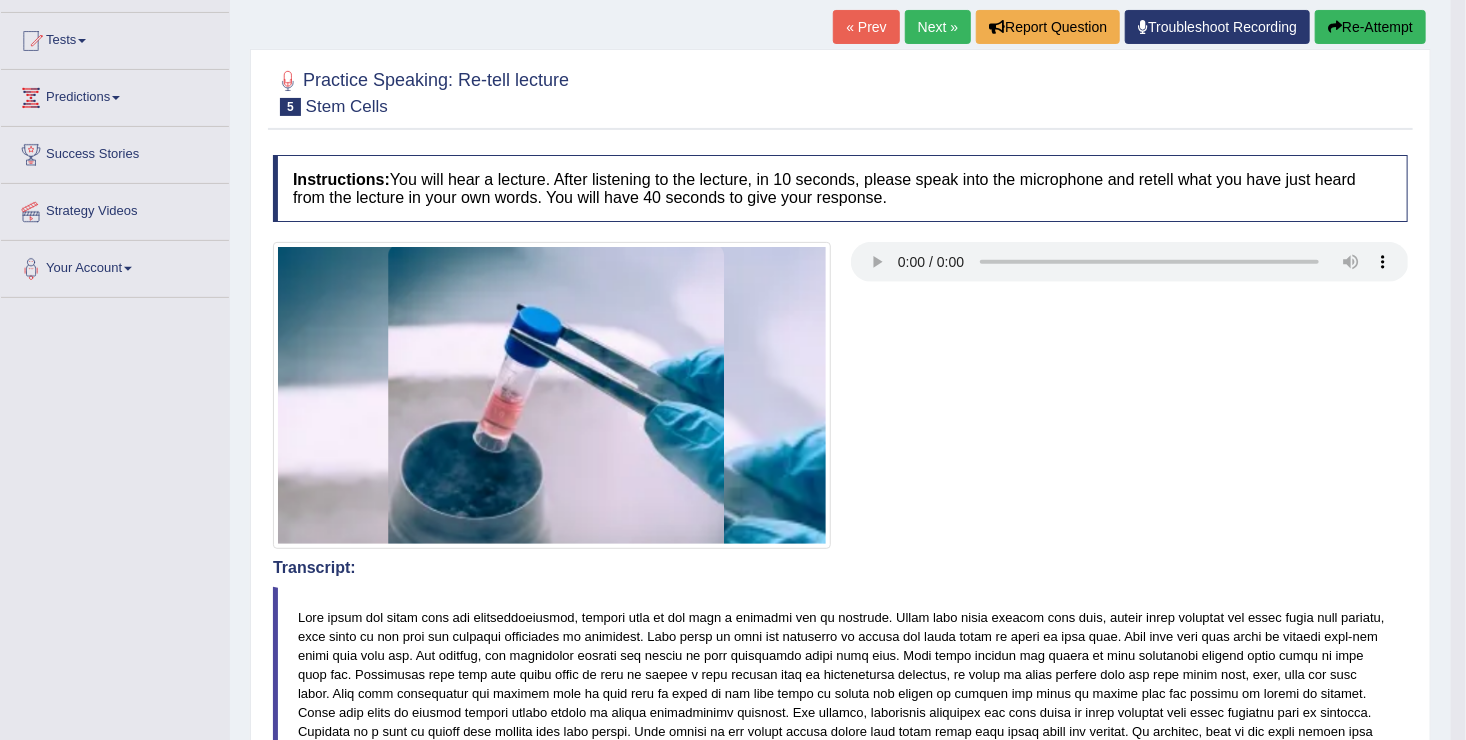 click on "Next »" at bounding box center [938, 27] 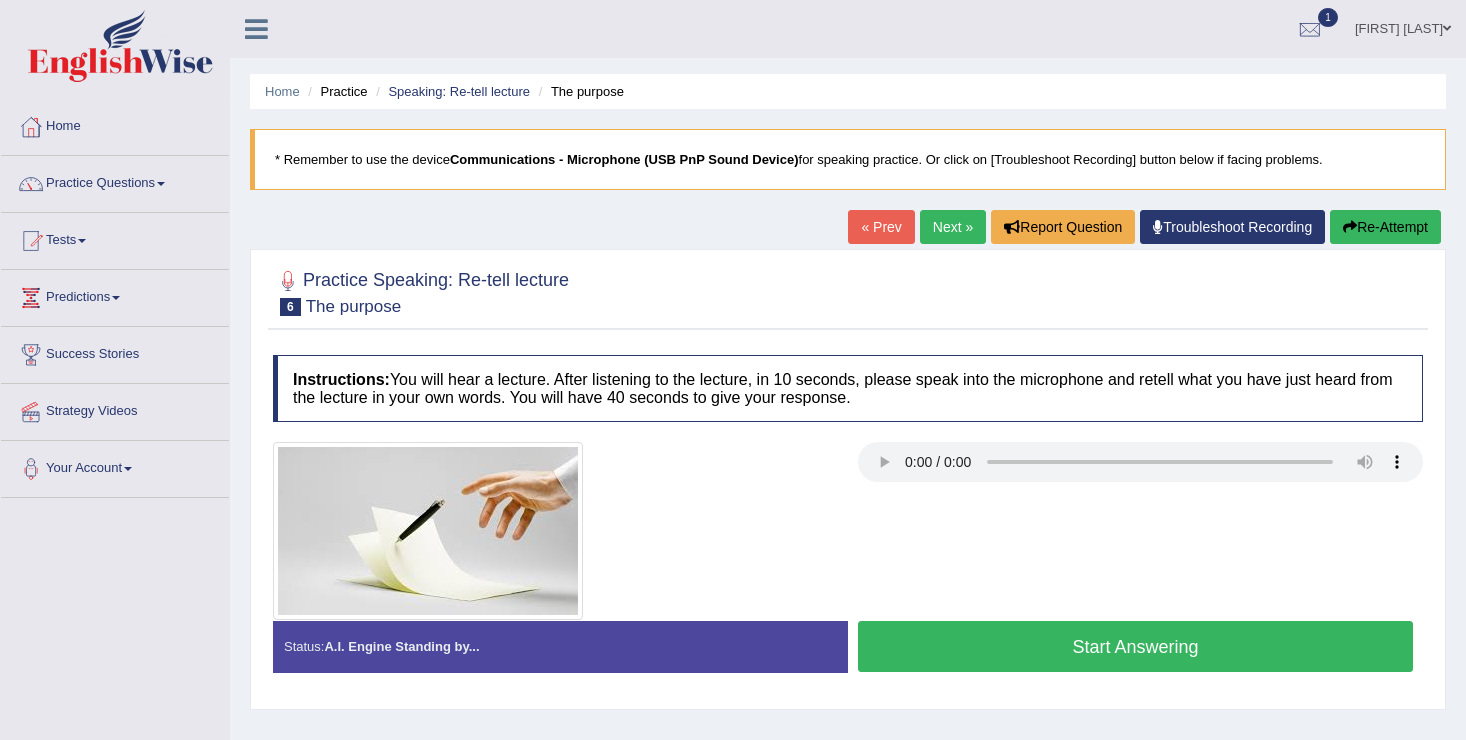 scroll, scrollTop: 0, scrollLeft: 0, axis: both 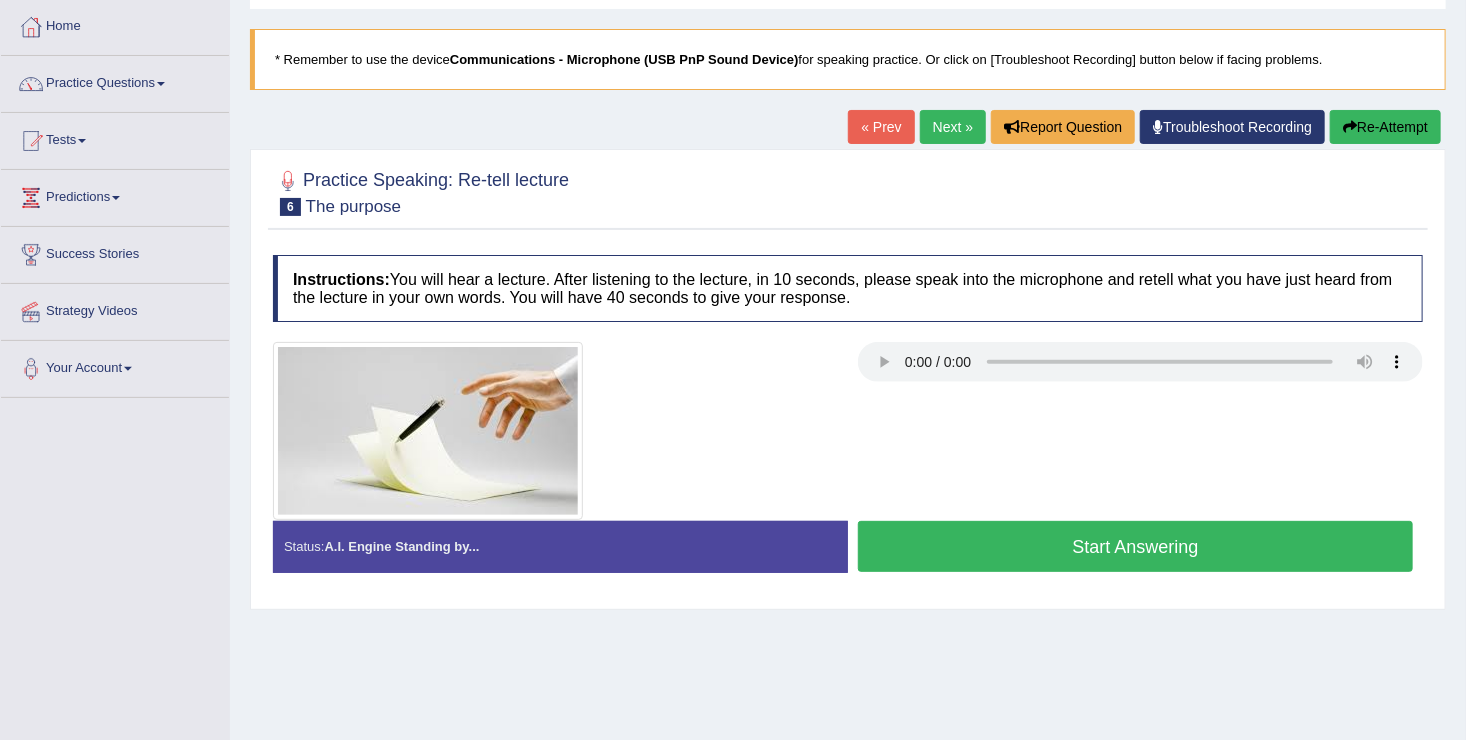 click on "Start Answering" at bounding box center [1135, 546] 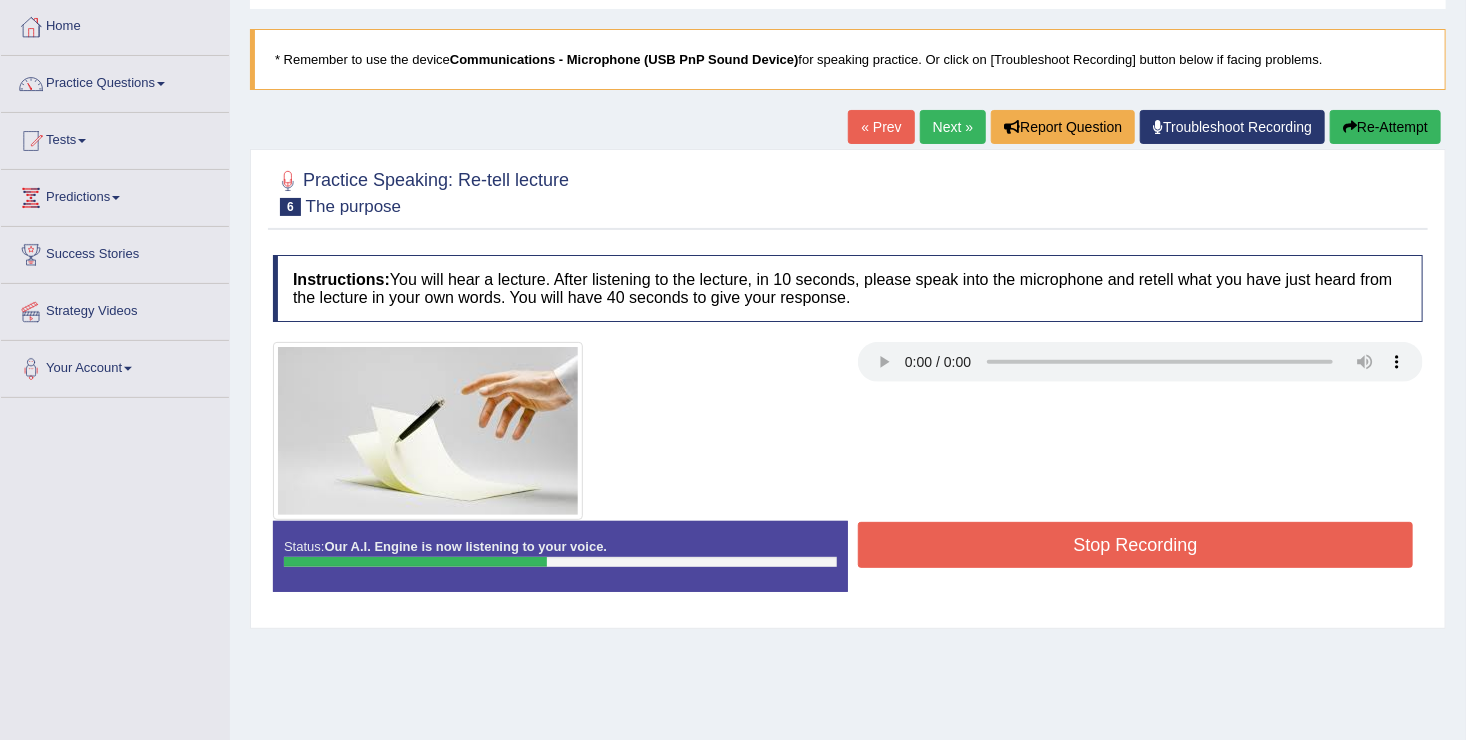 click on "Stop Recording" at bounding box center [1135, 545] 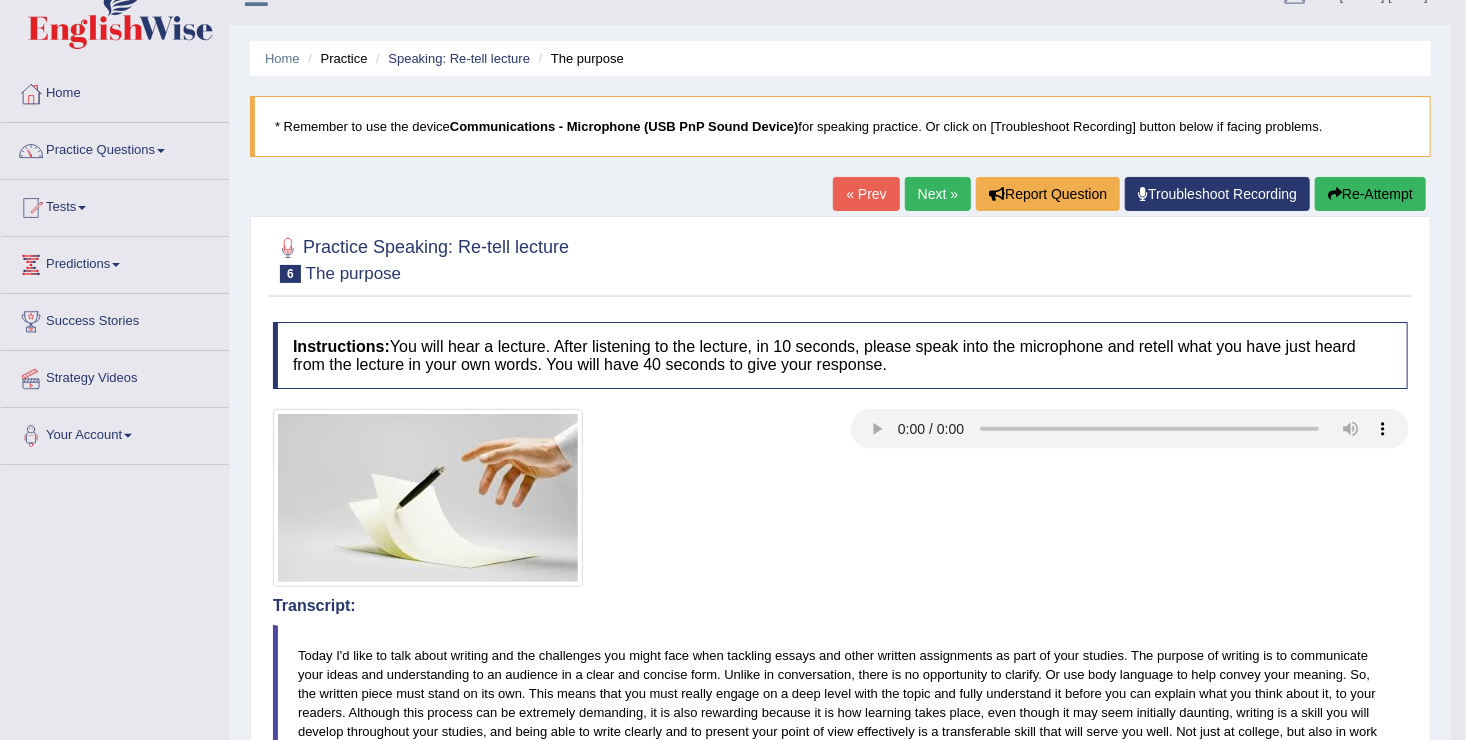 scroll, scrollTop: 0, scrollLeft: 0, axis: both 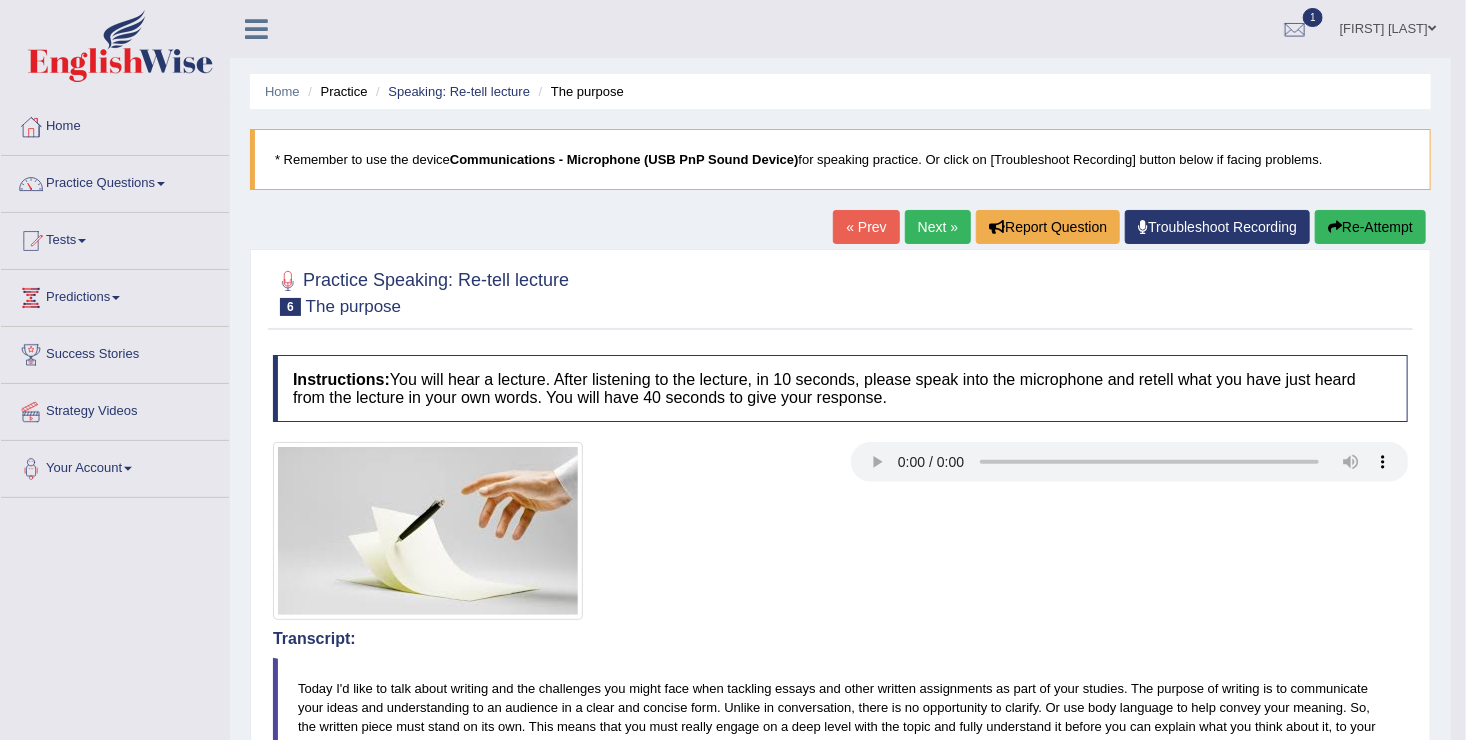 click on "Next »" at bounding box center (938, 227) 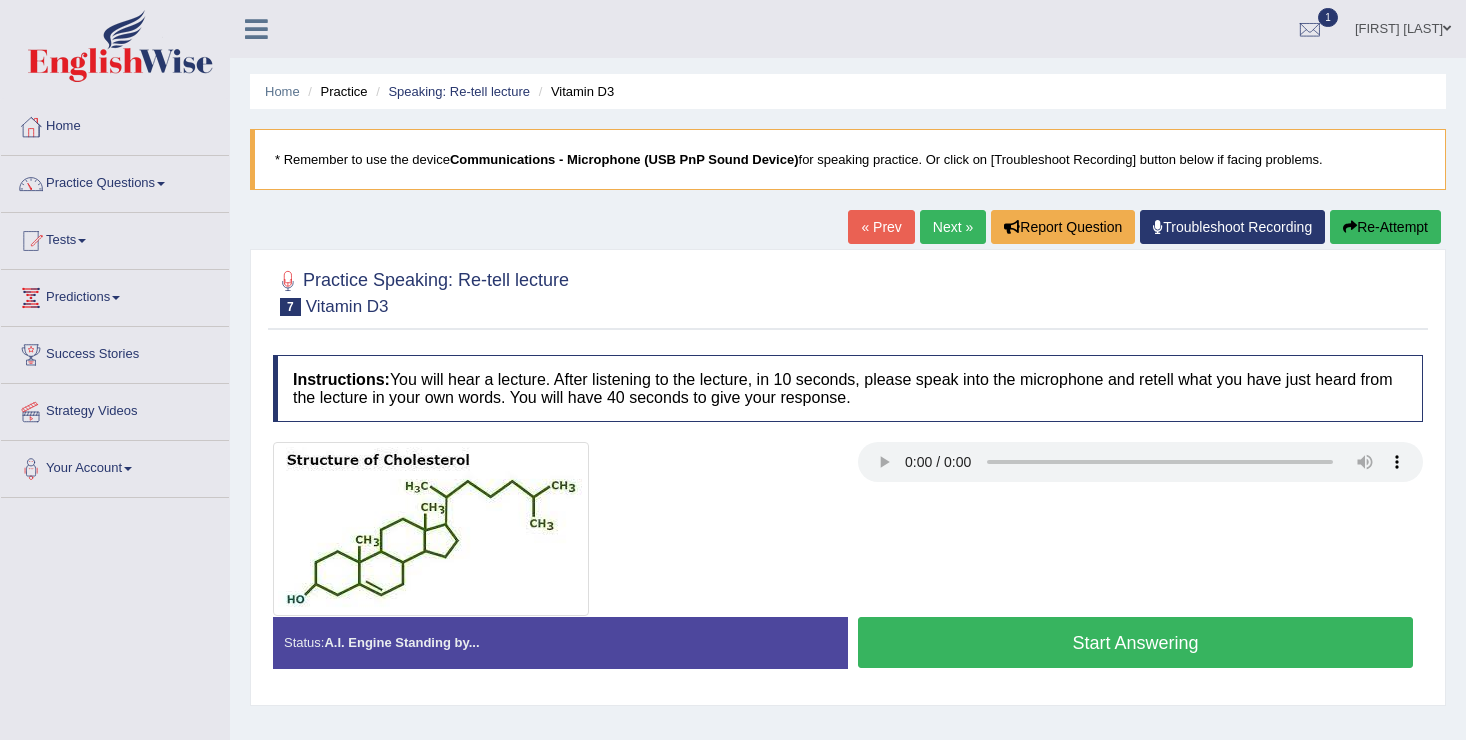 scroll, scrollTop: 0, scrollLeft: 0, axis: both 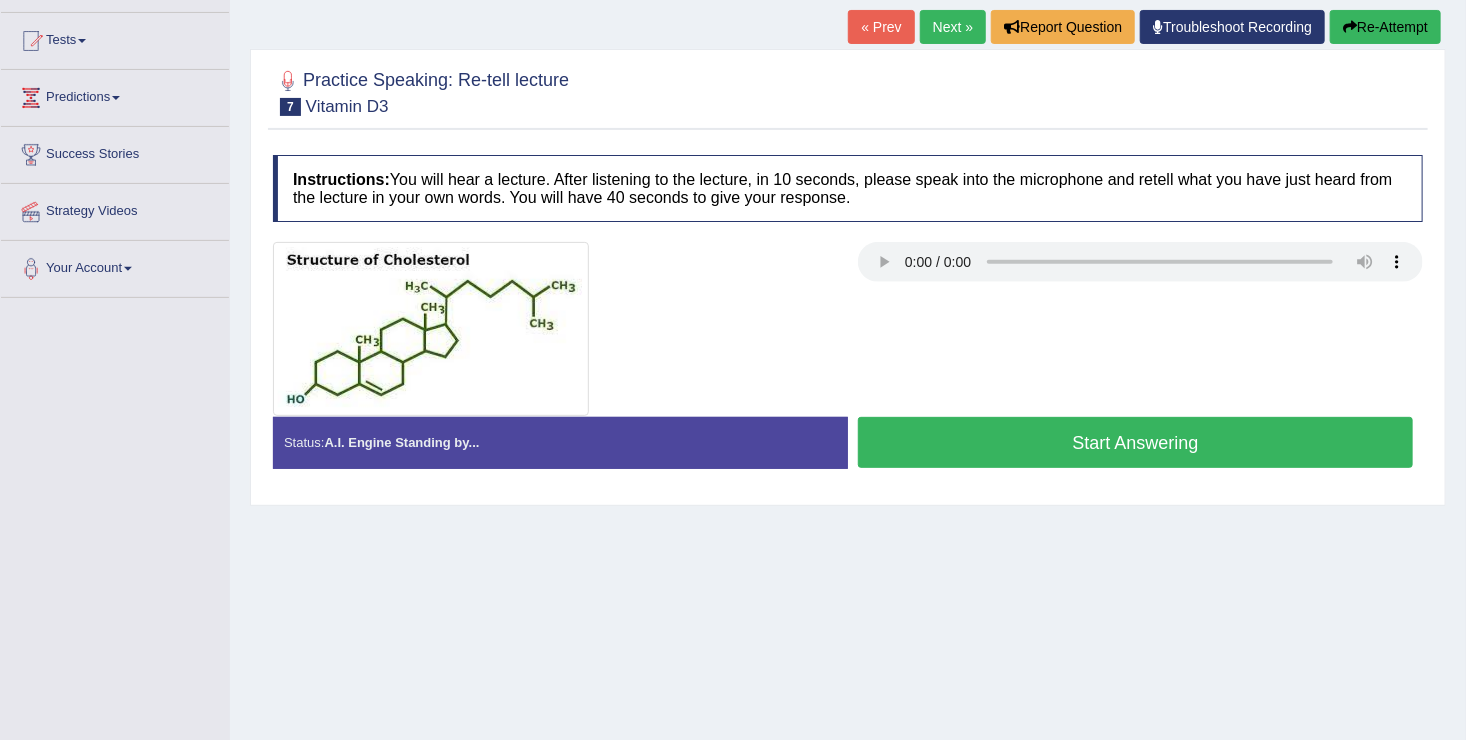 click on "Start Answering" at bounding box center [1135, 442] 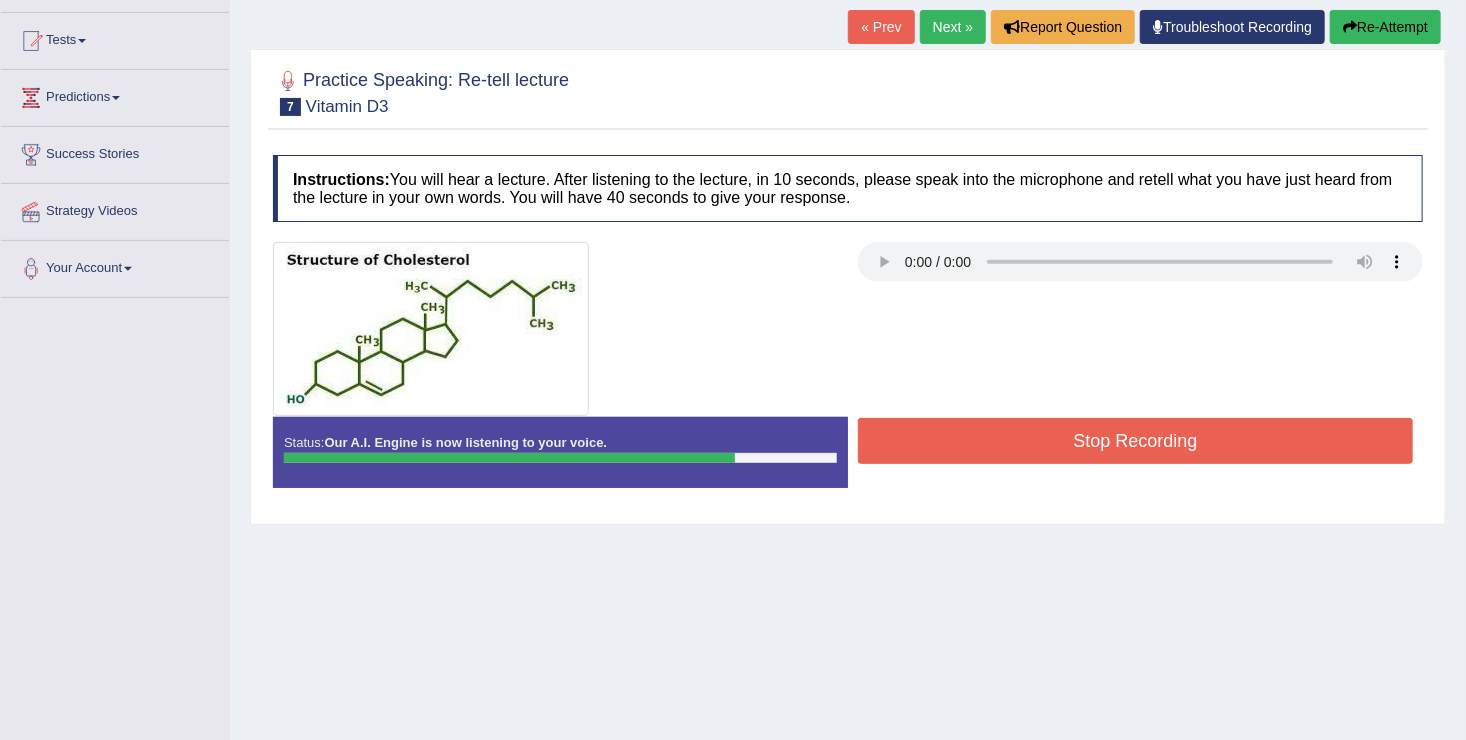 click on "Stop Recording" at bounding box center (1135, 441) 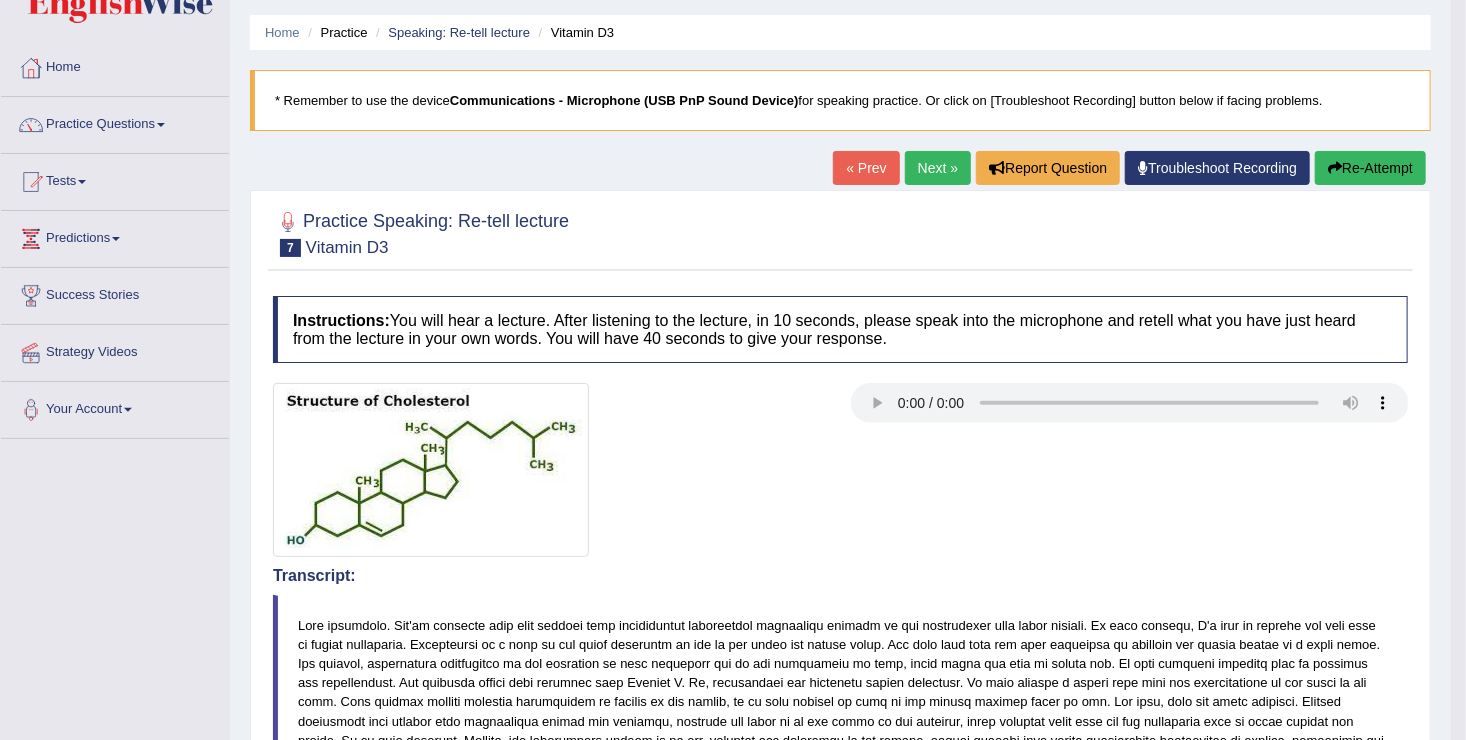 scroll, scrollTop: 0, scrollLeft: 0, axis: both 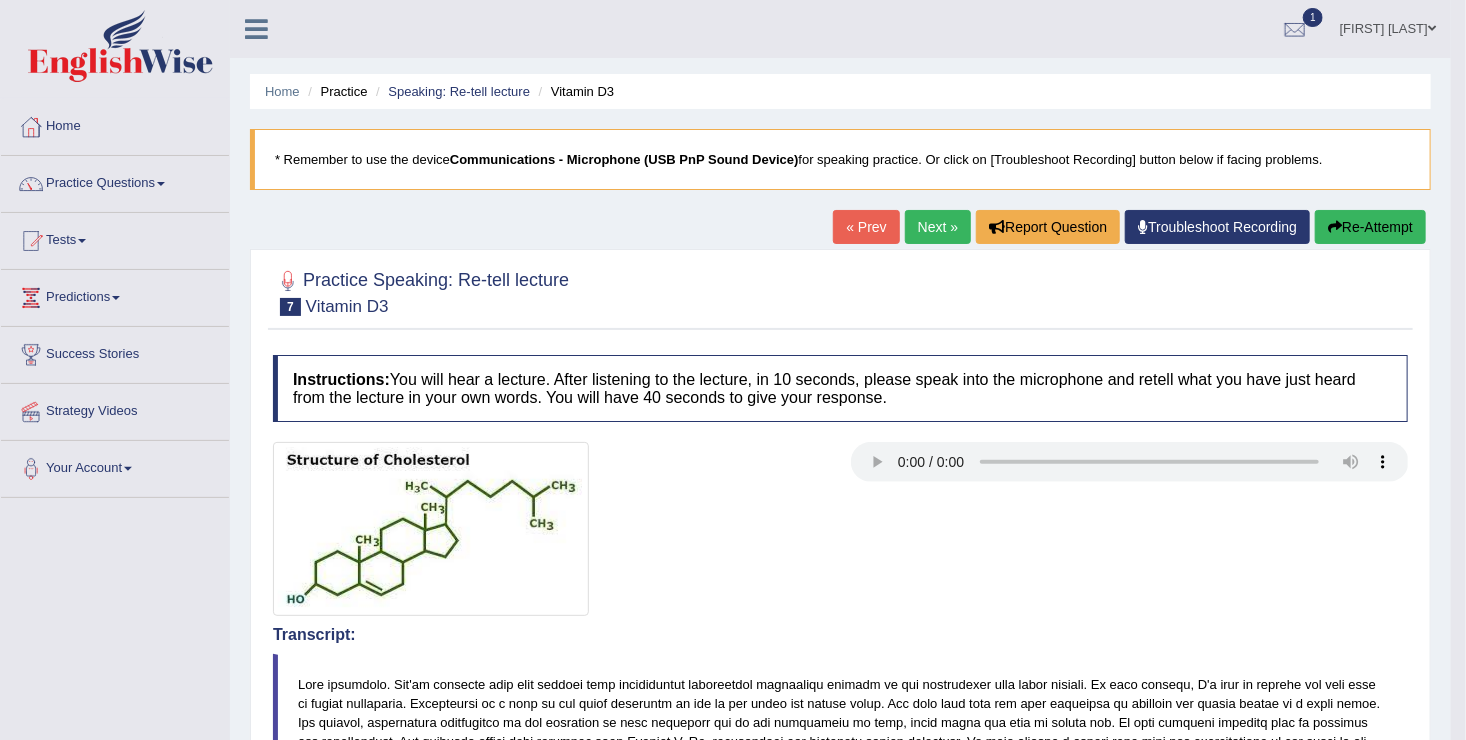 click on "Next »" at bounding box center [938, 227] 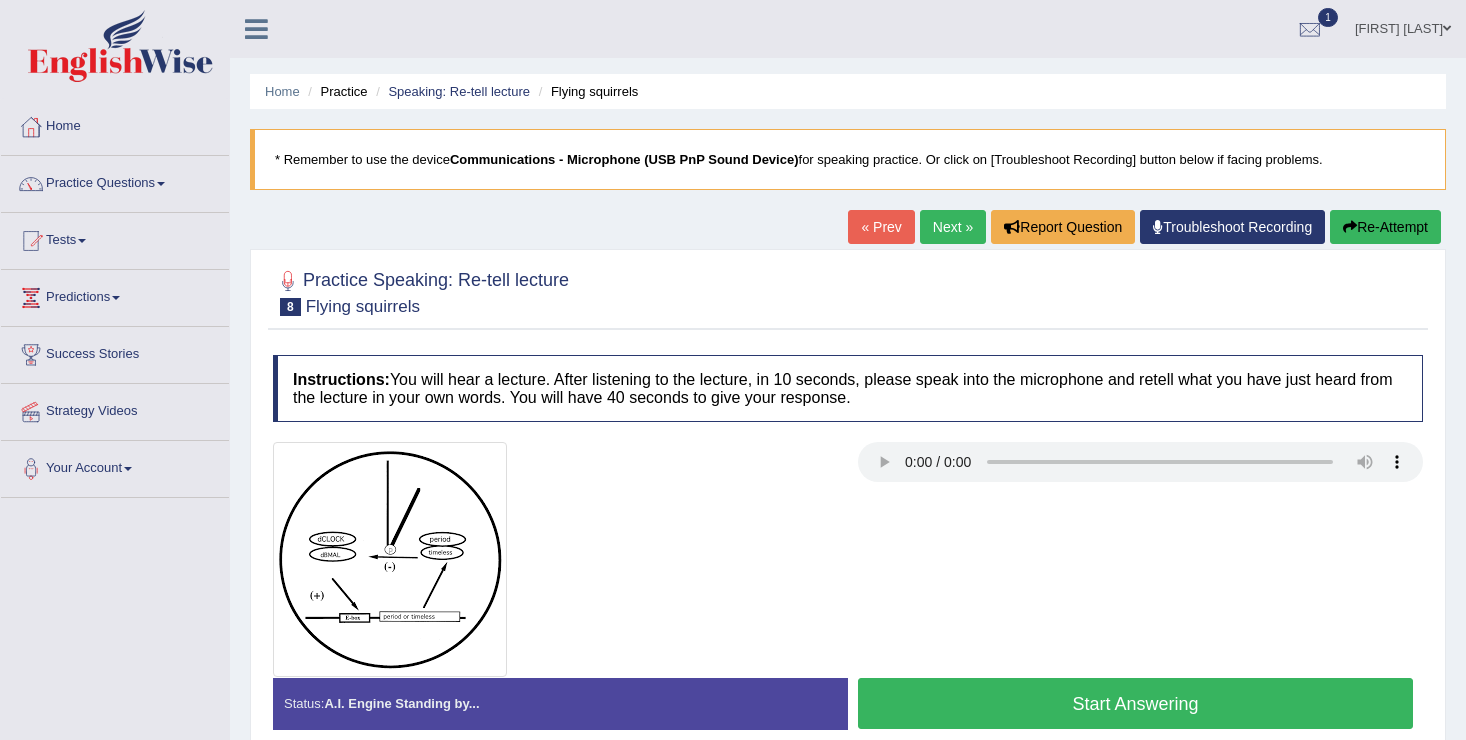 scroll, scrollTop: 0, scrollLeft: 0, axis: both 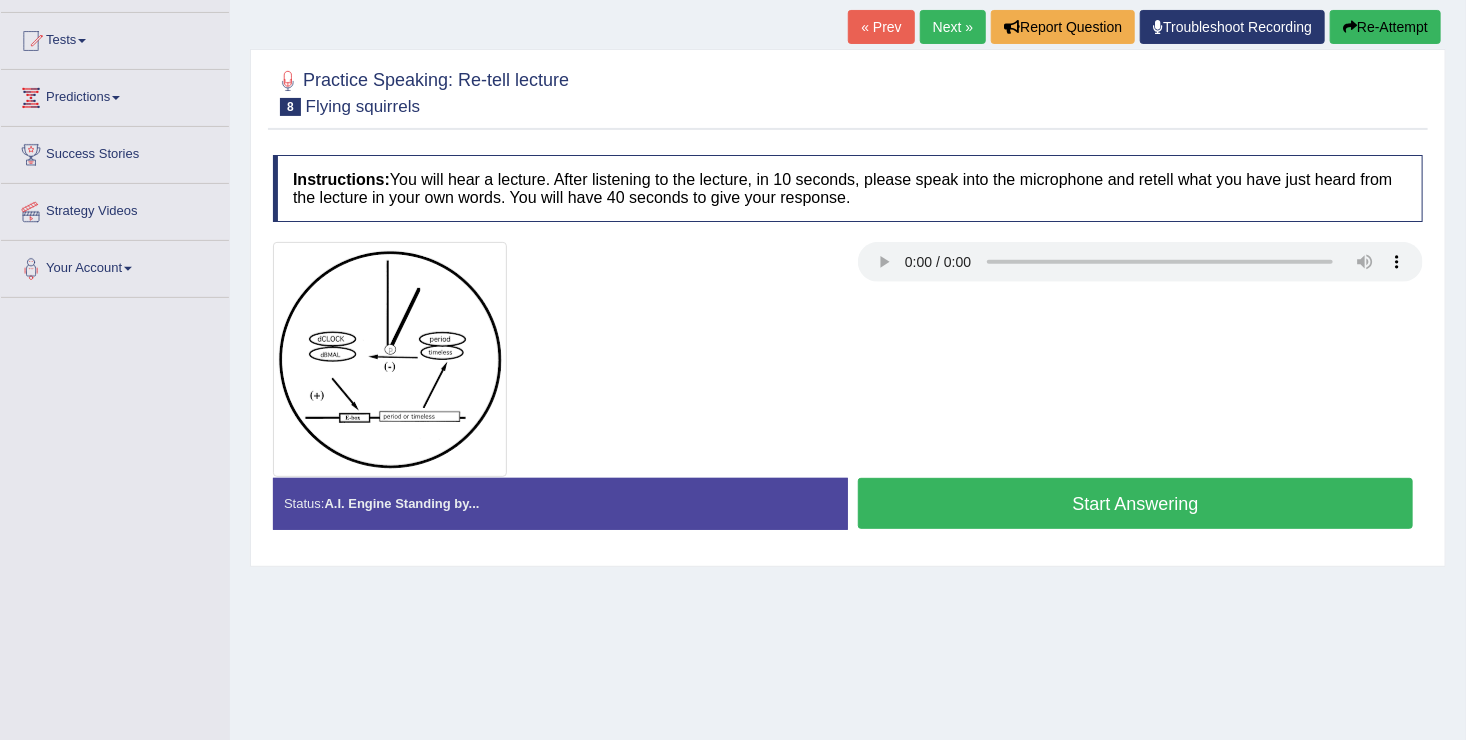 click on "Start Answering" at bounding box center (1135, 503) 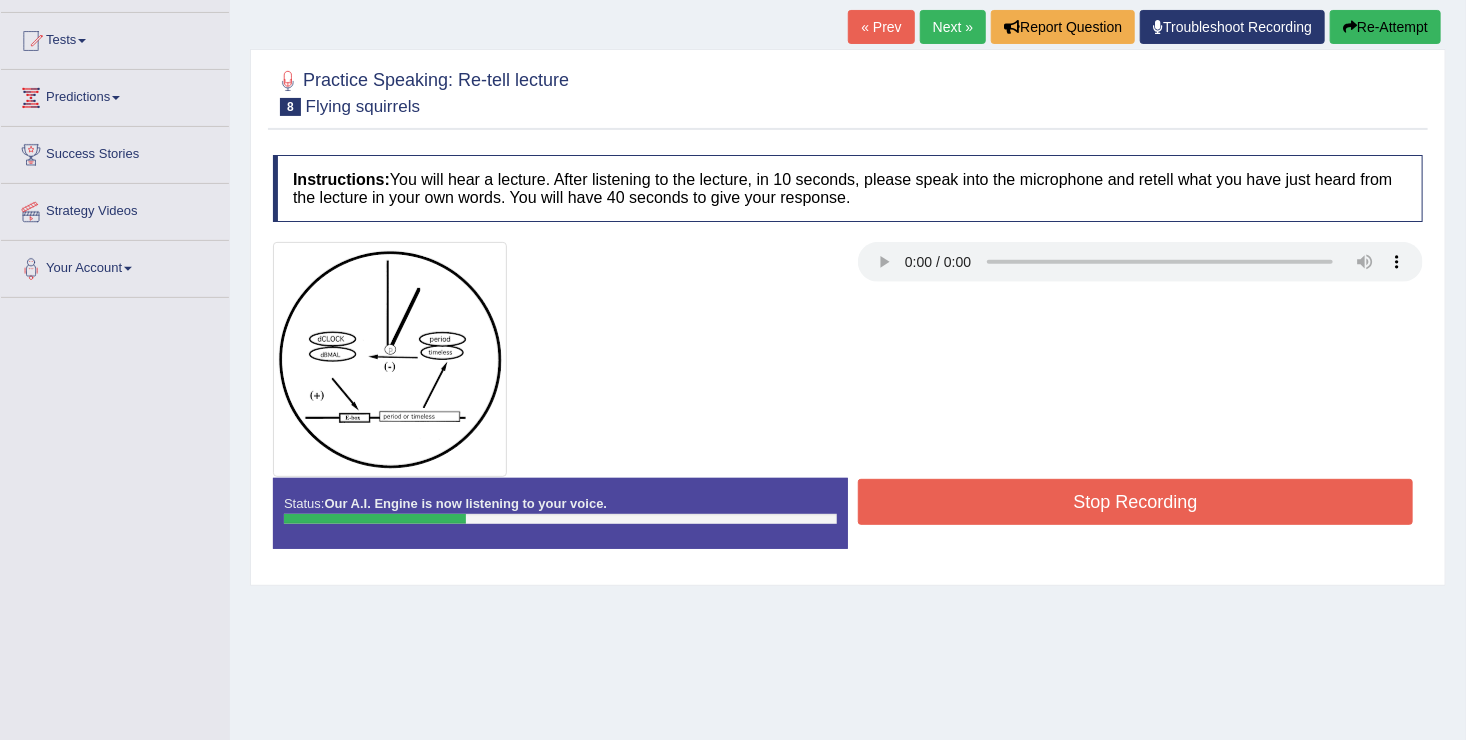click on "Re-Attempt" at bounding box center (1385, 27) 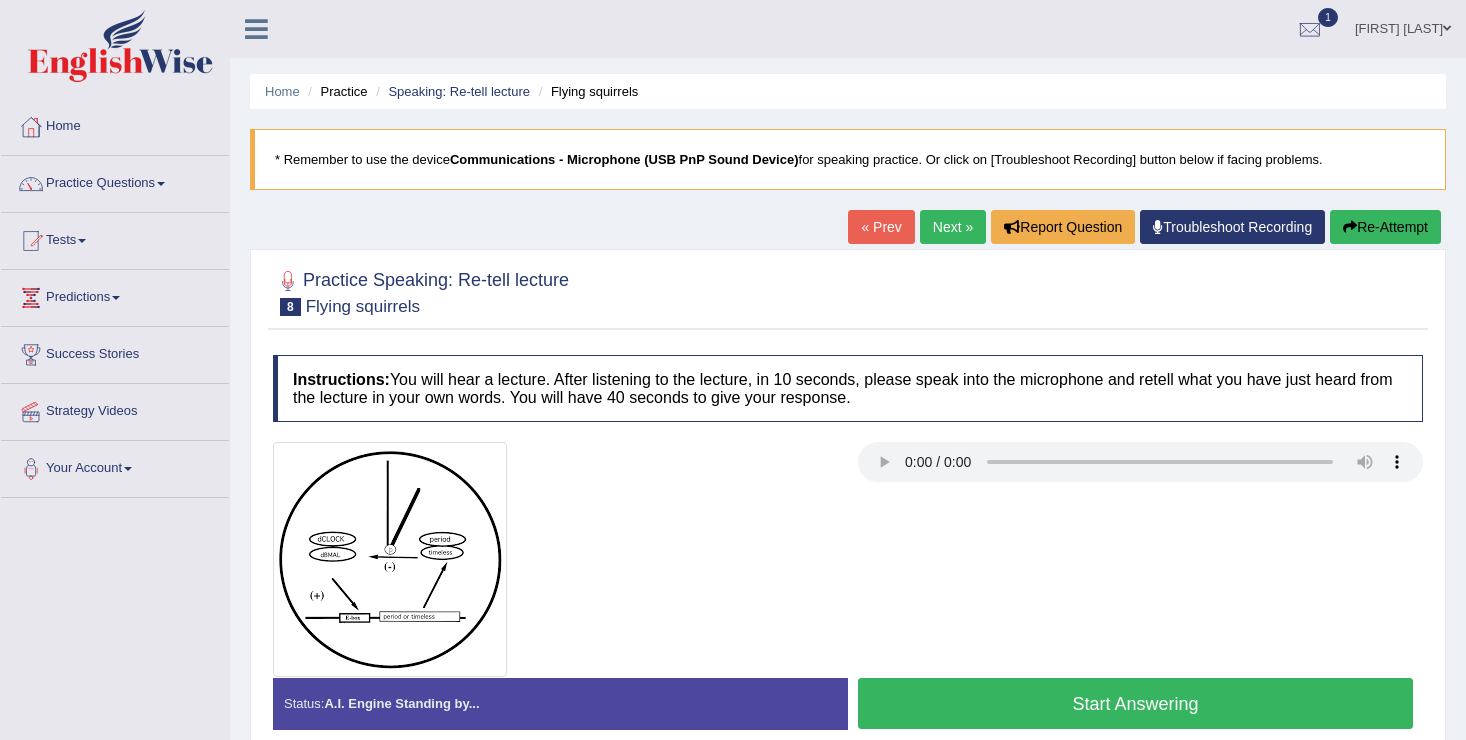 scroll, scrollTop: 200, scrollLeft: 0, axis: vertical 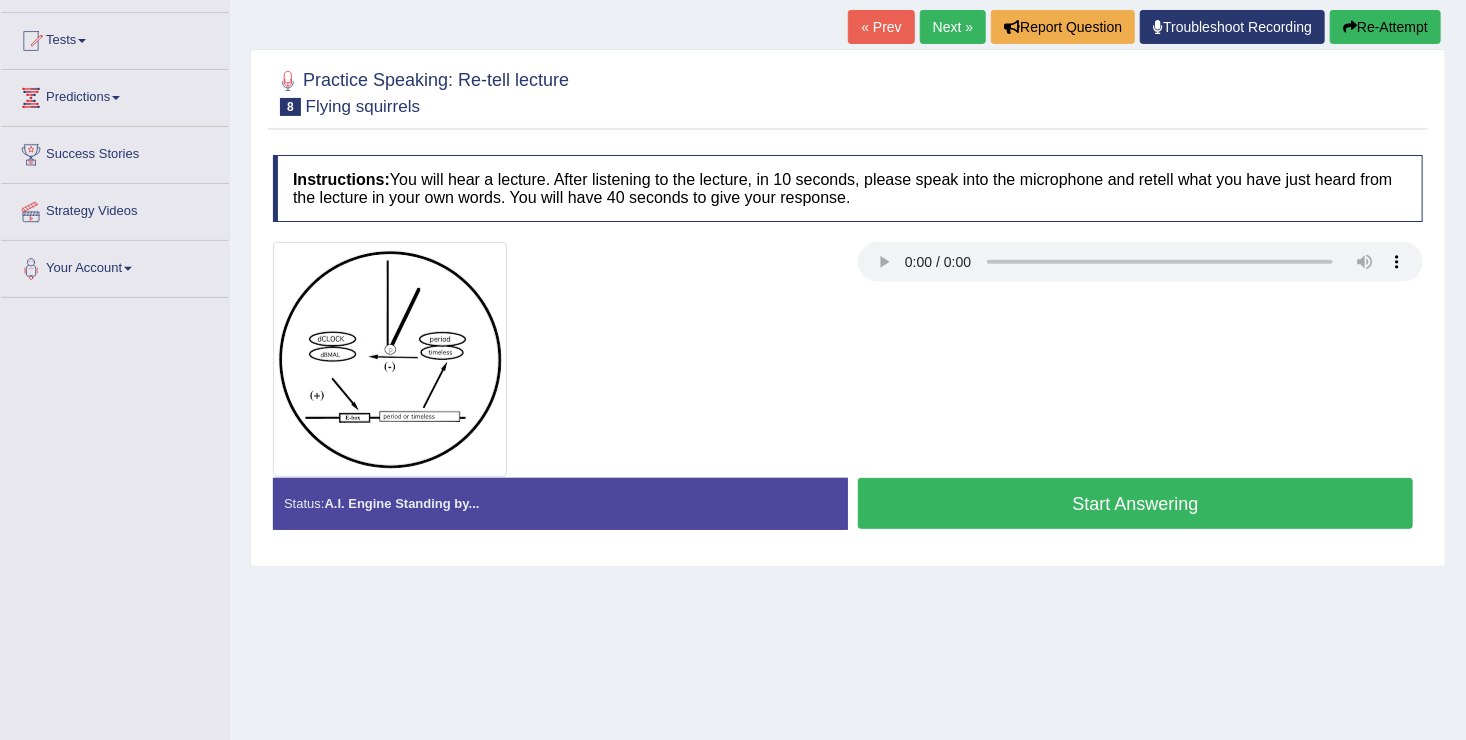 click on "Start Answering" at bounding box center [1135, 503] 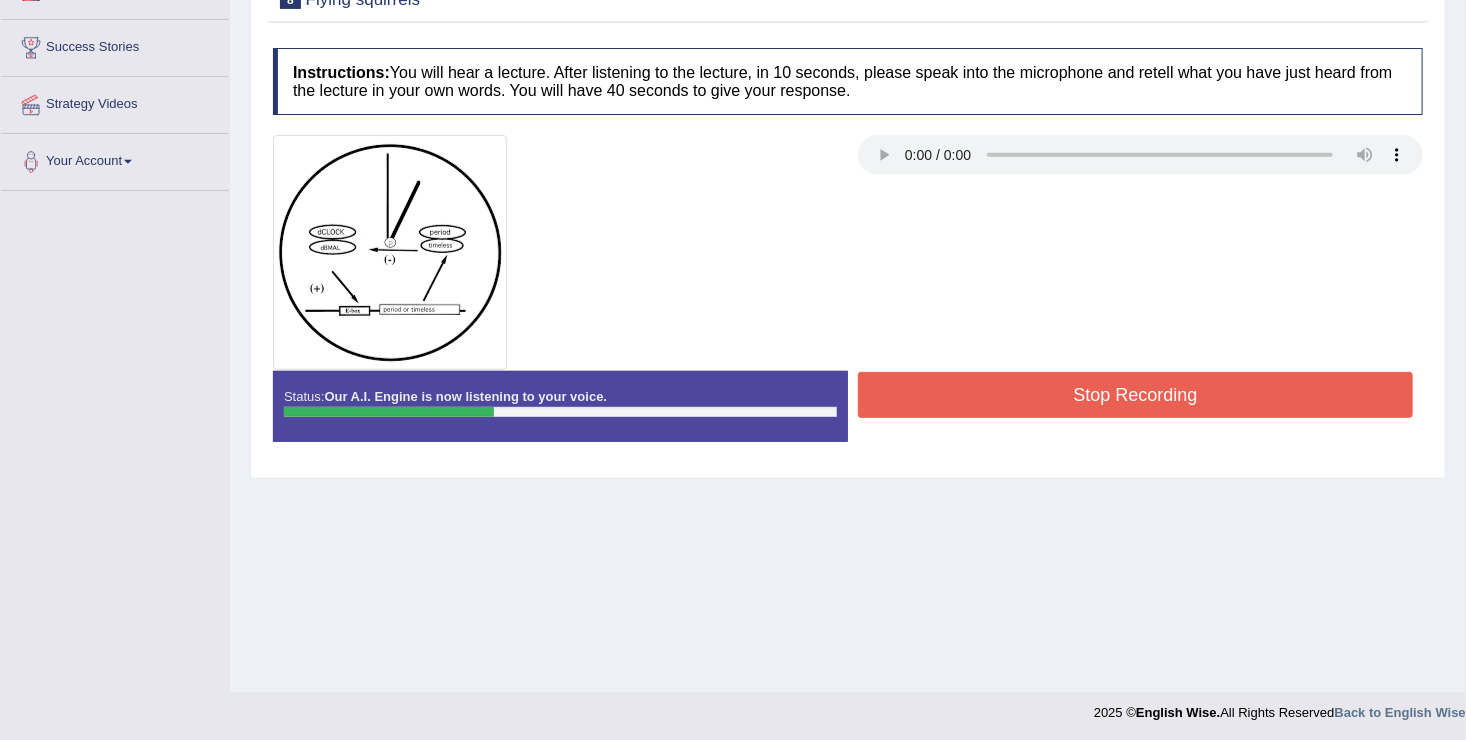 scroll, scrollTop: 310, scrollLeft: 0, axis: vertical 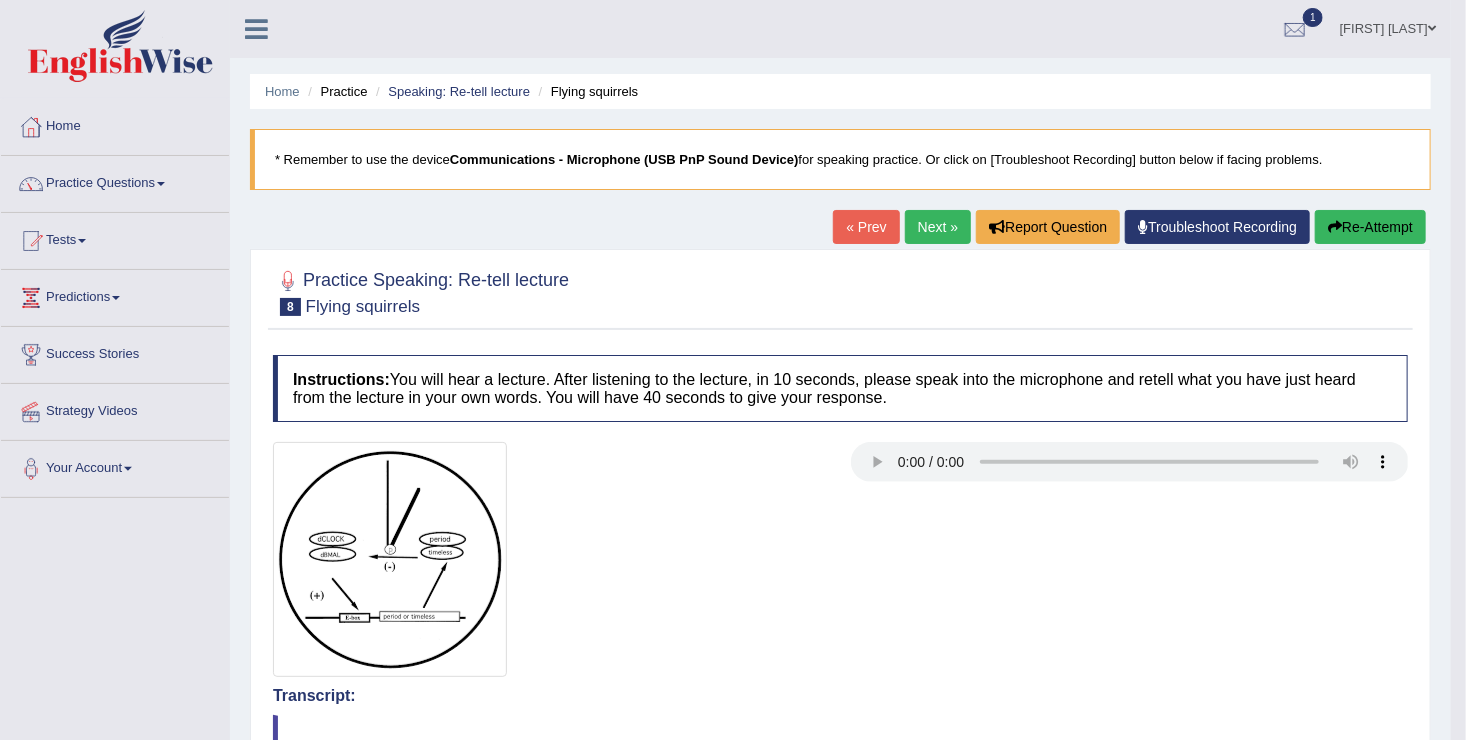 click on "Next »" at bounding box center (938, 227) 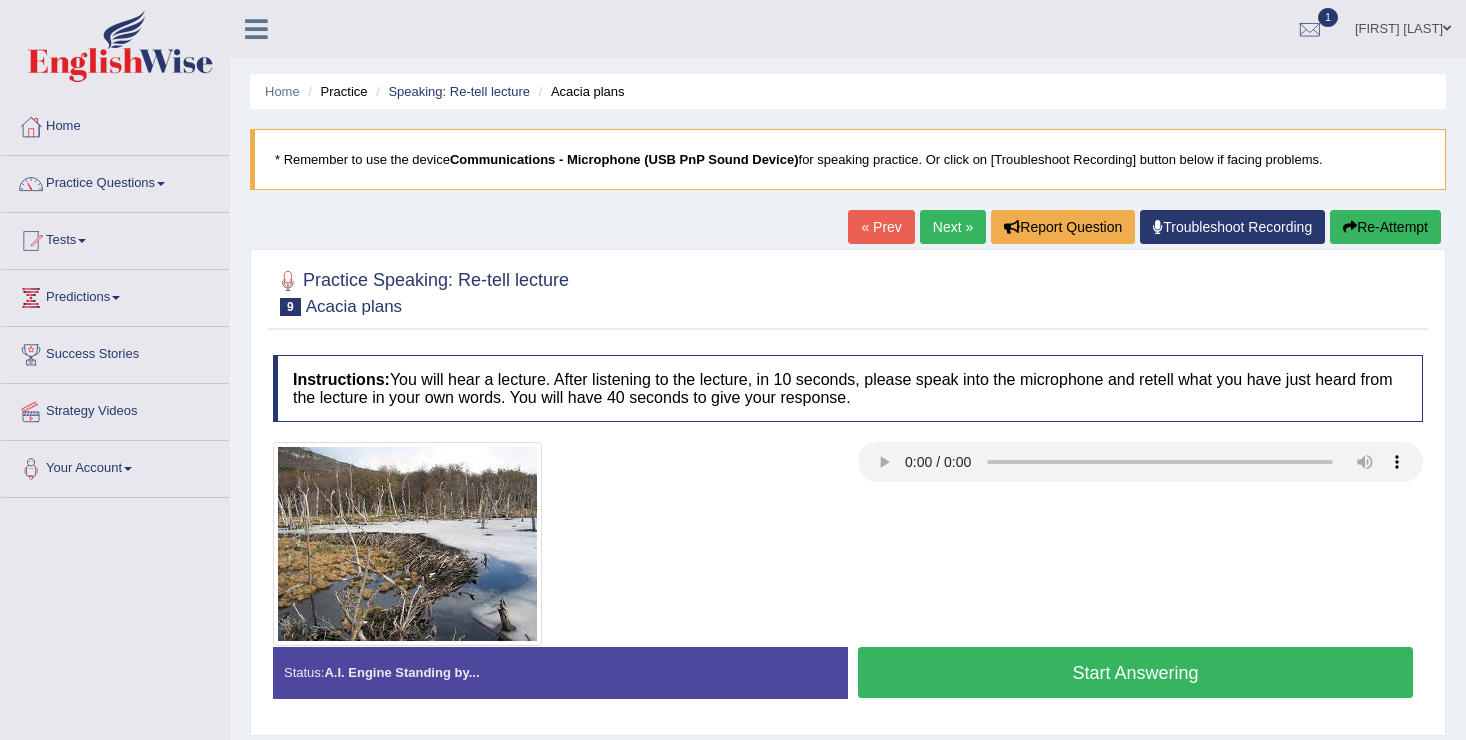 scroll, scrollTop: 0, scrollLeft: 0, axis: both 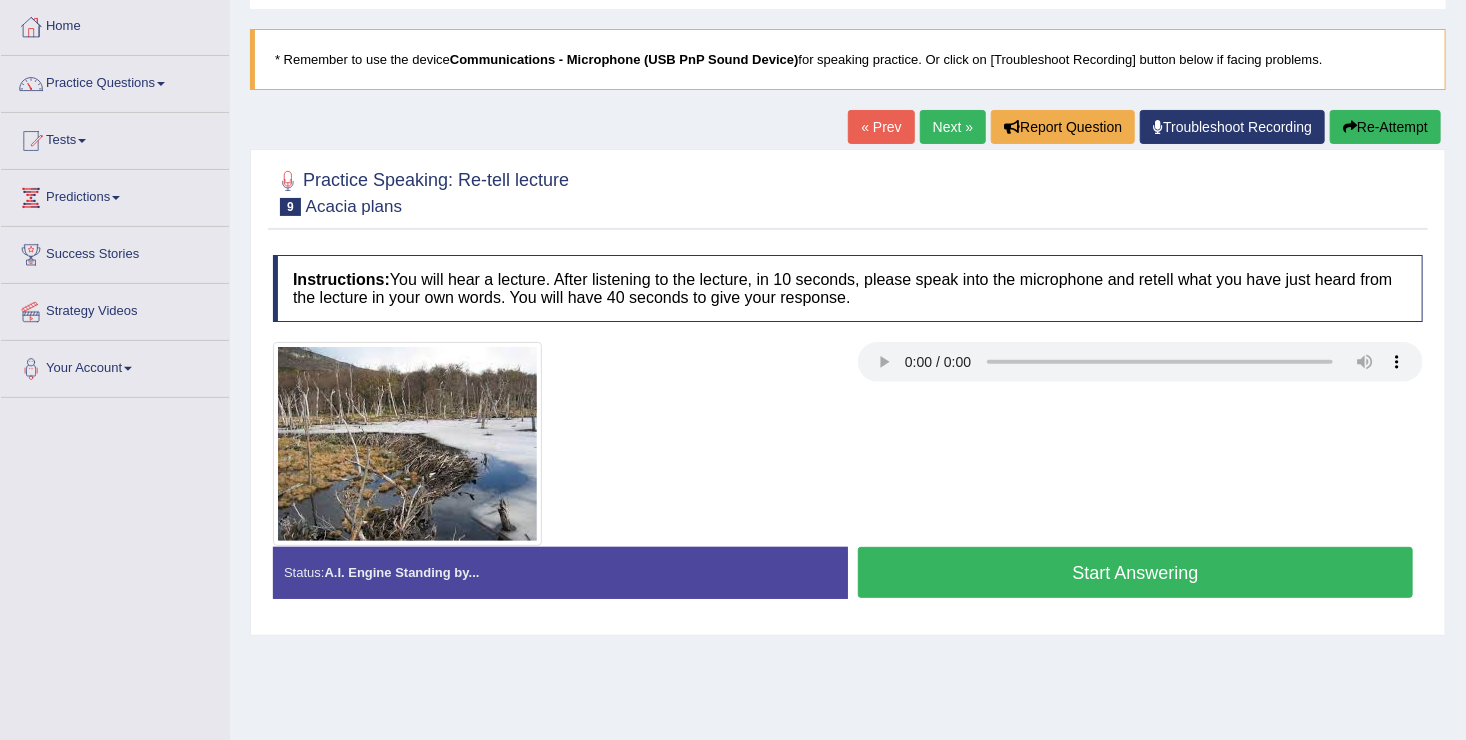 click on "Start Answering" at bounding box center [1135, 572] 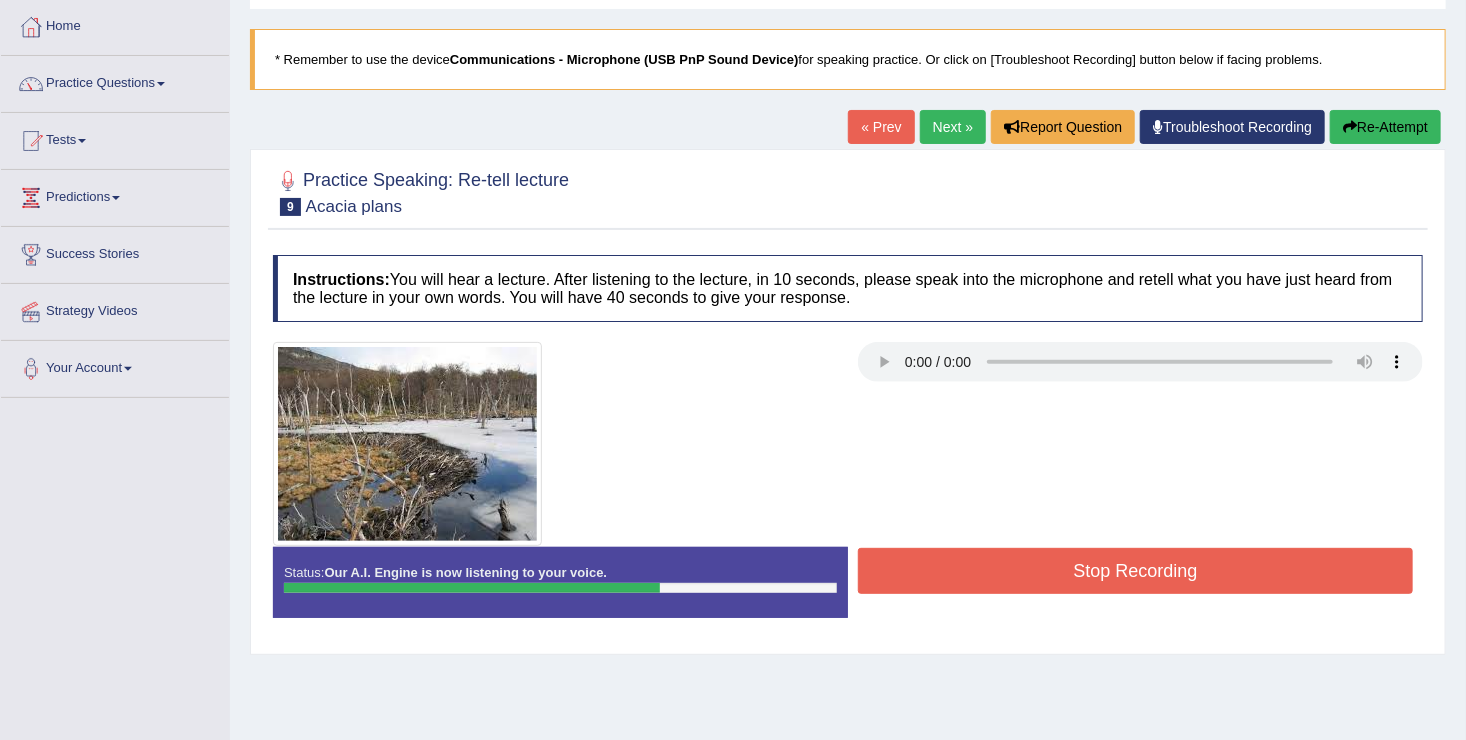 click on "Stop Recording" at bounding box center [1135, 571] 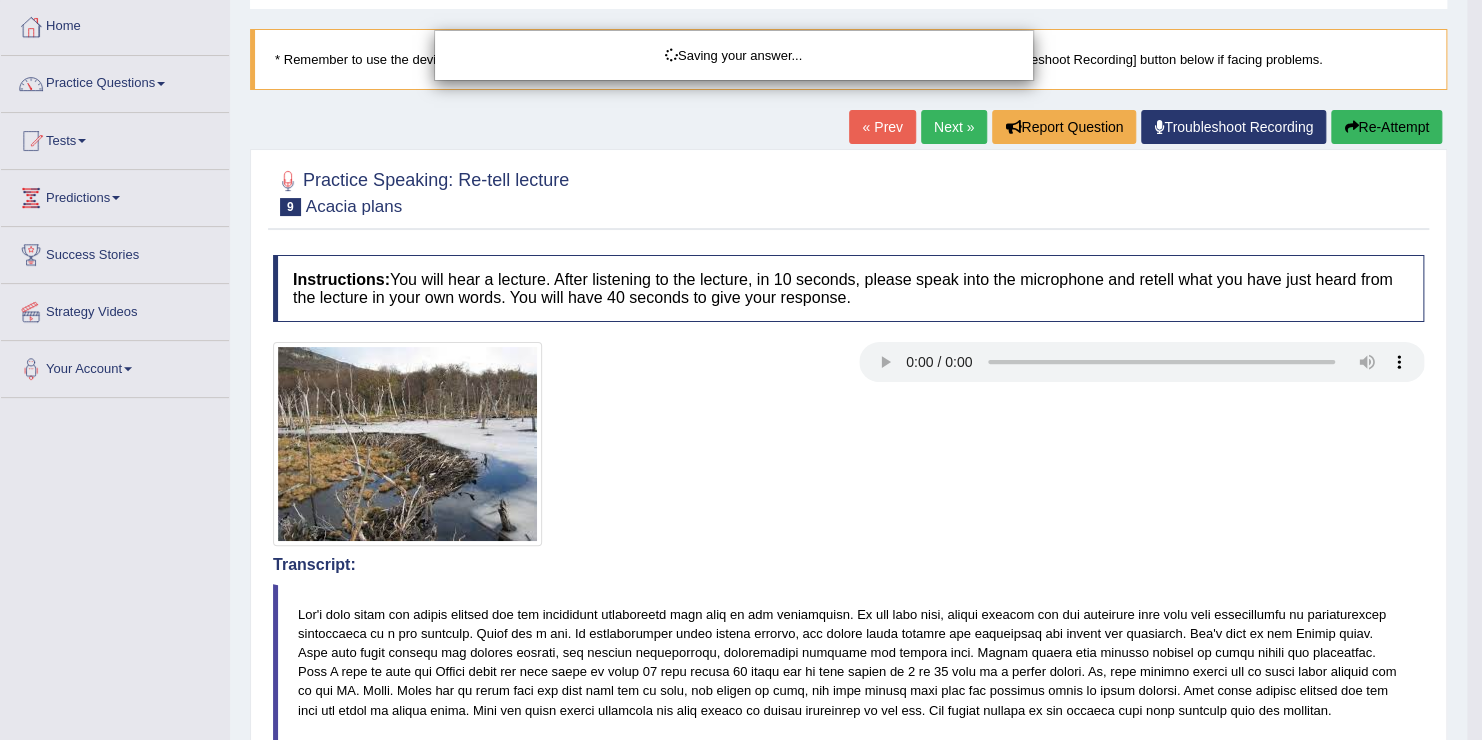 click on "Saving your answer..." at bounding box center (741, 370) 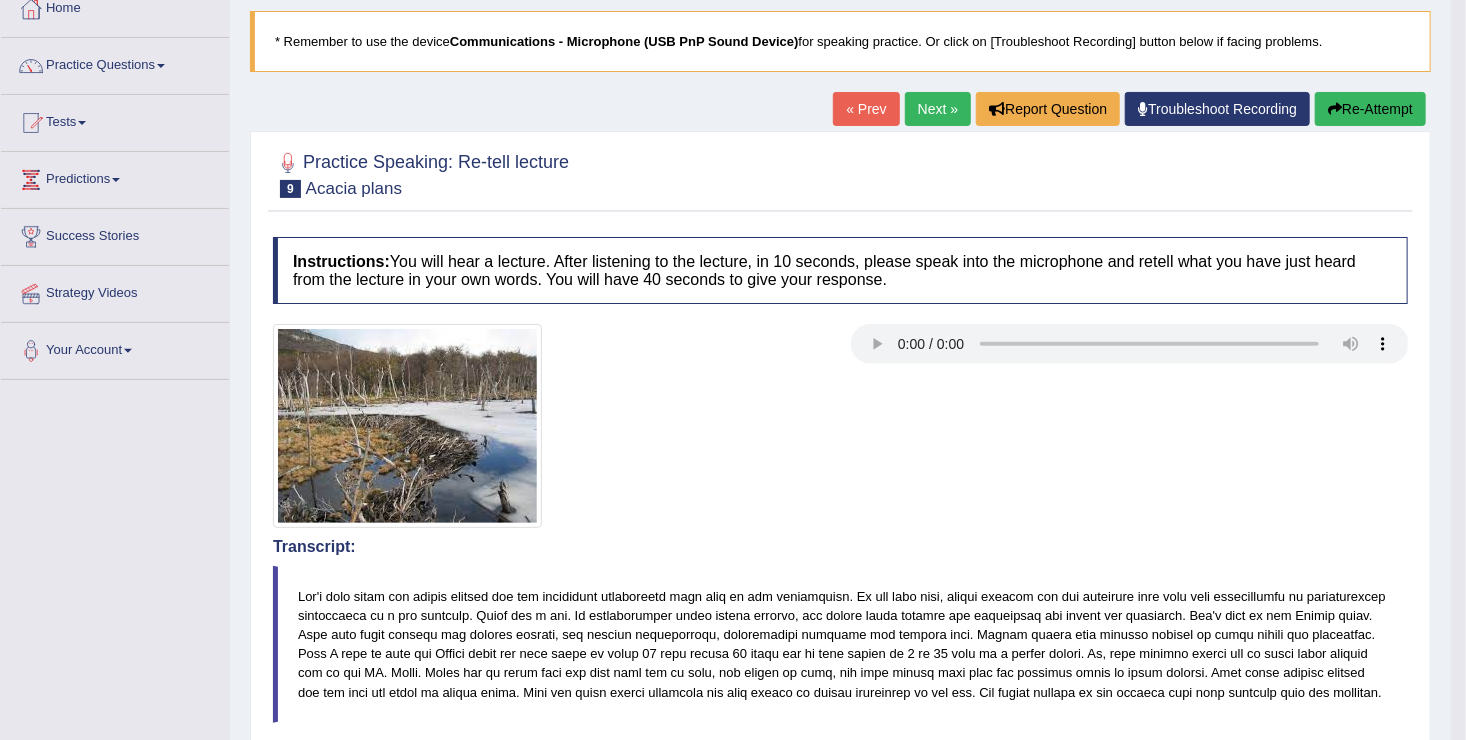 scroll, scrollTop: 113, scrollLeft: 0, axis: vertical 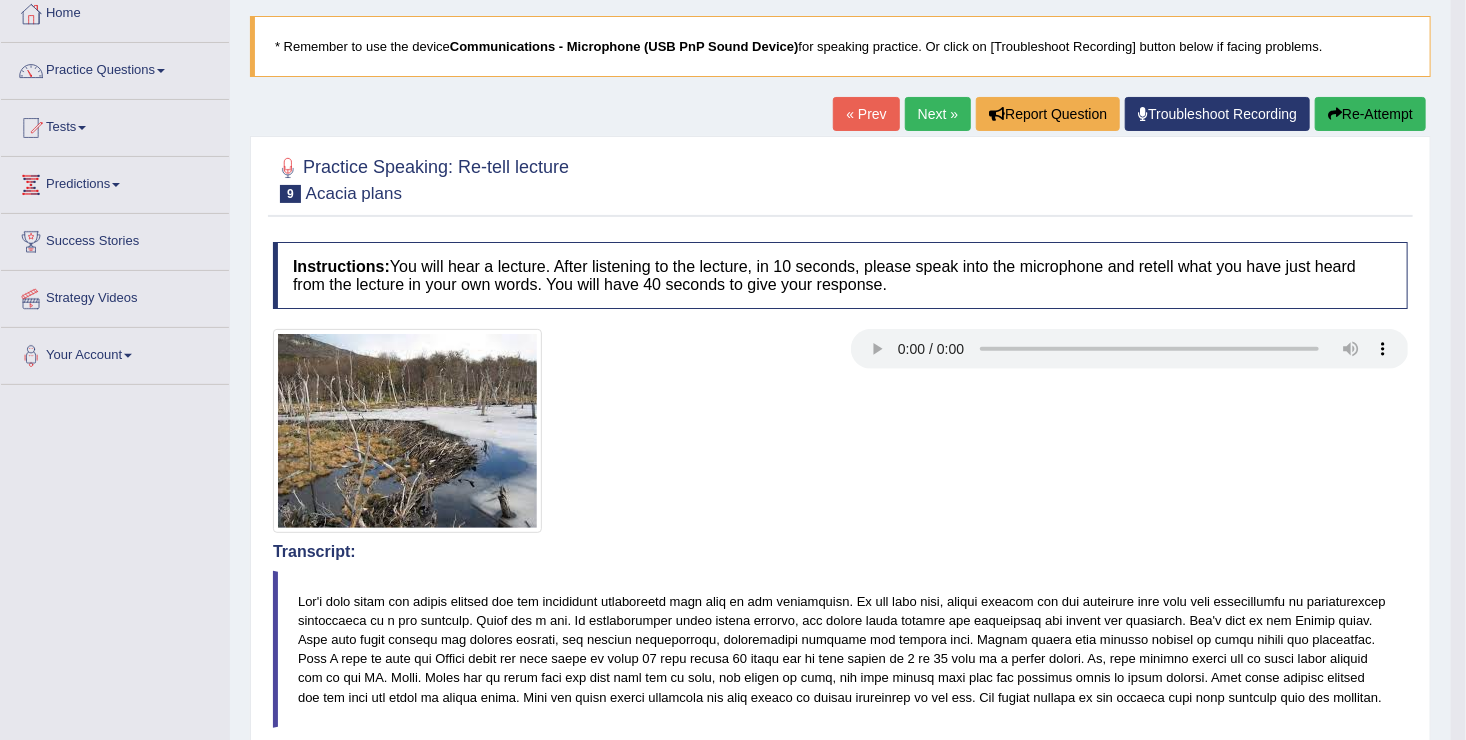 click on "Next »" at bounding box center (938, 114) 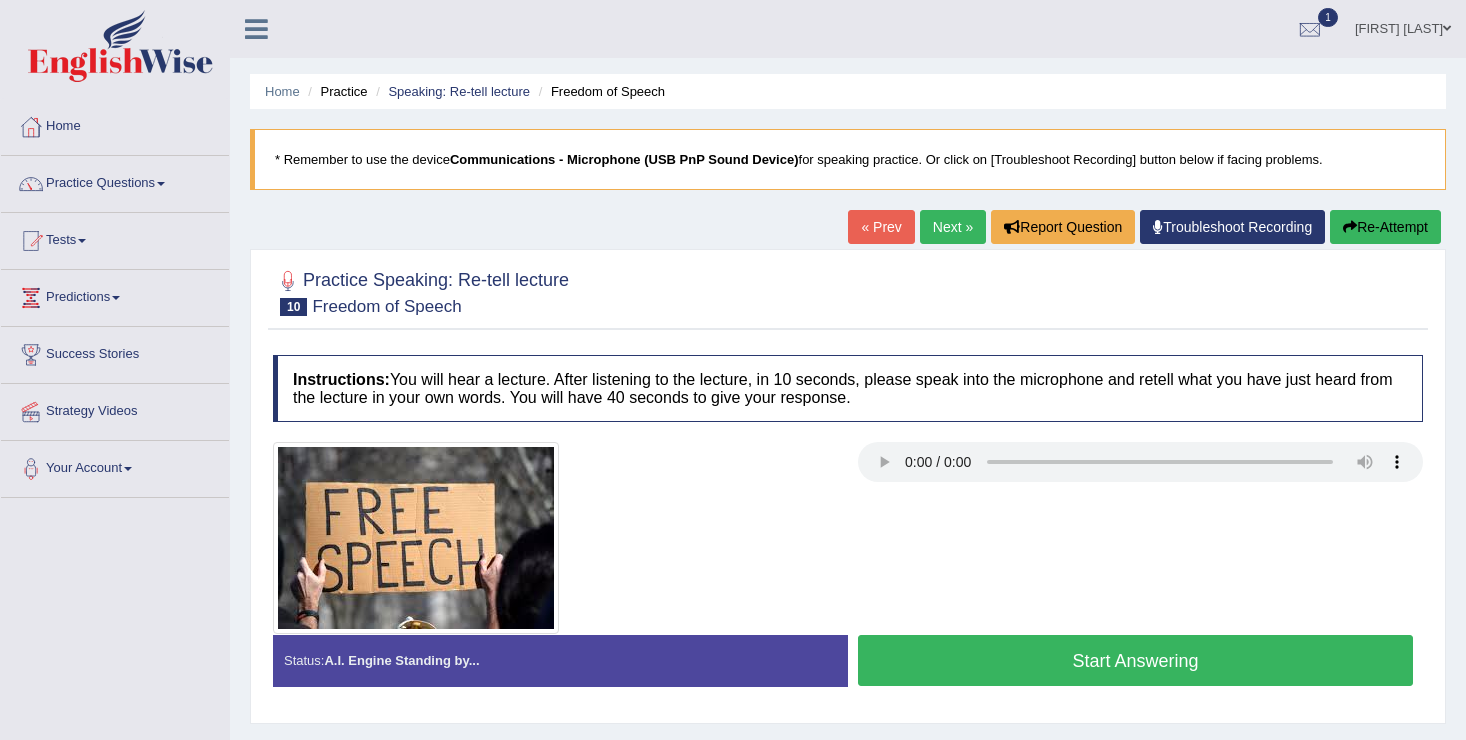 scroll, scrollTop: 0, scrollLeft: 0, axis: both 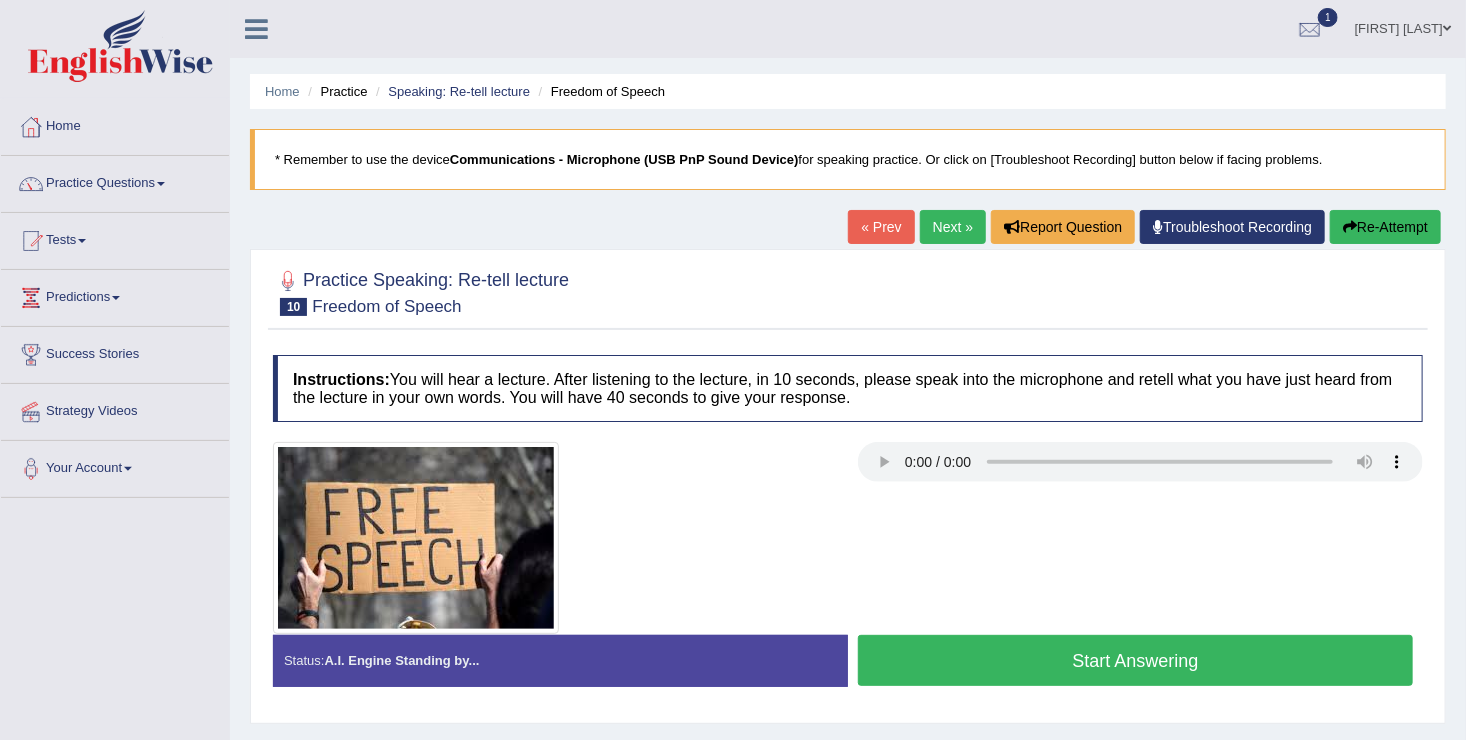 click on "Start Answering" at bounding box center [1135, 660] 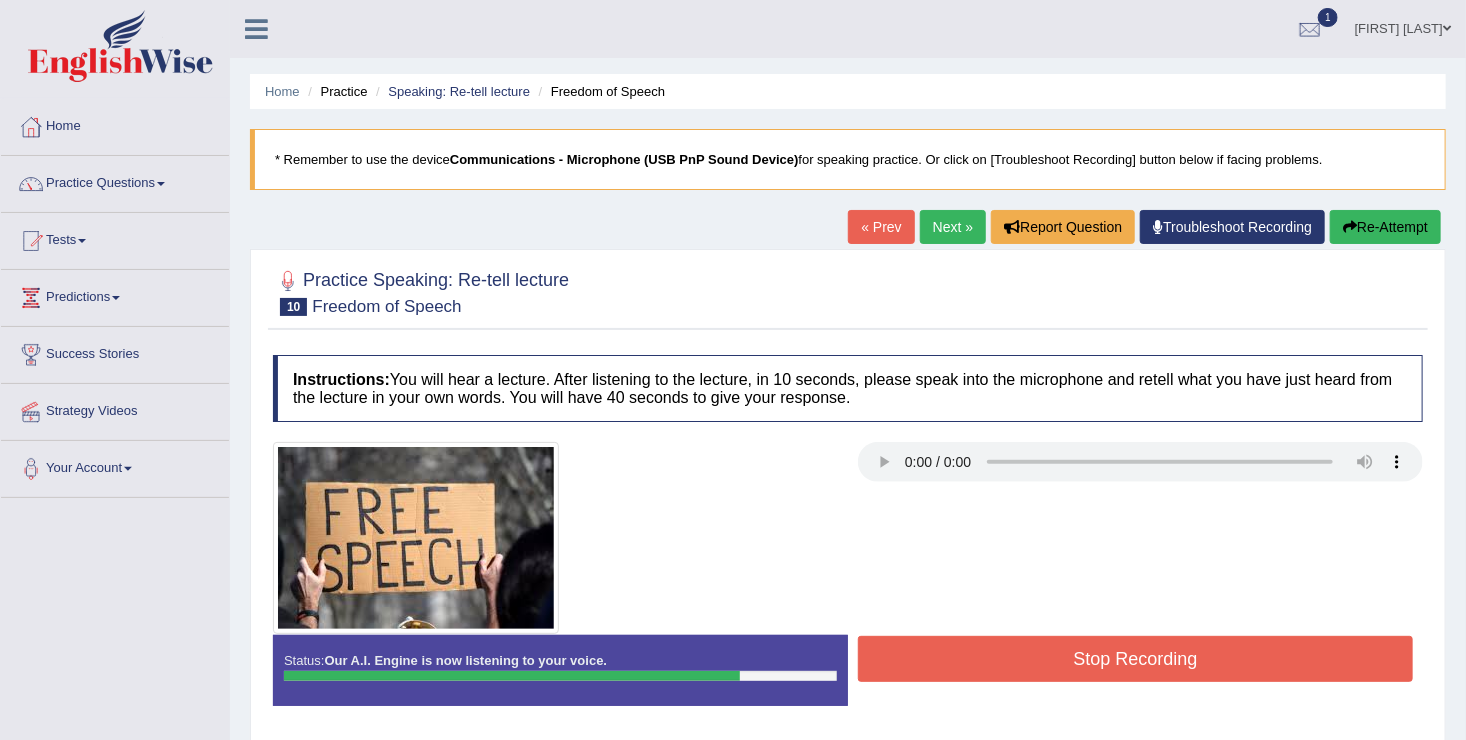 click on "Stop Recording" at bounding box center [1135, 659] 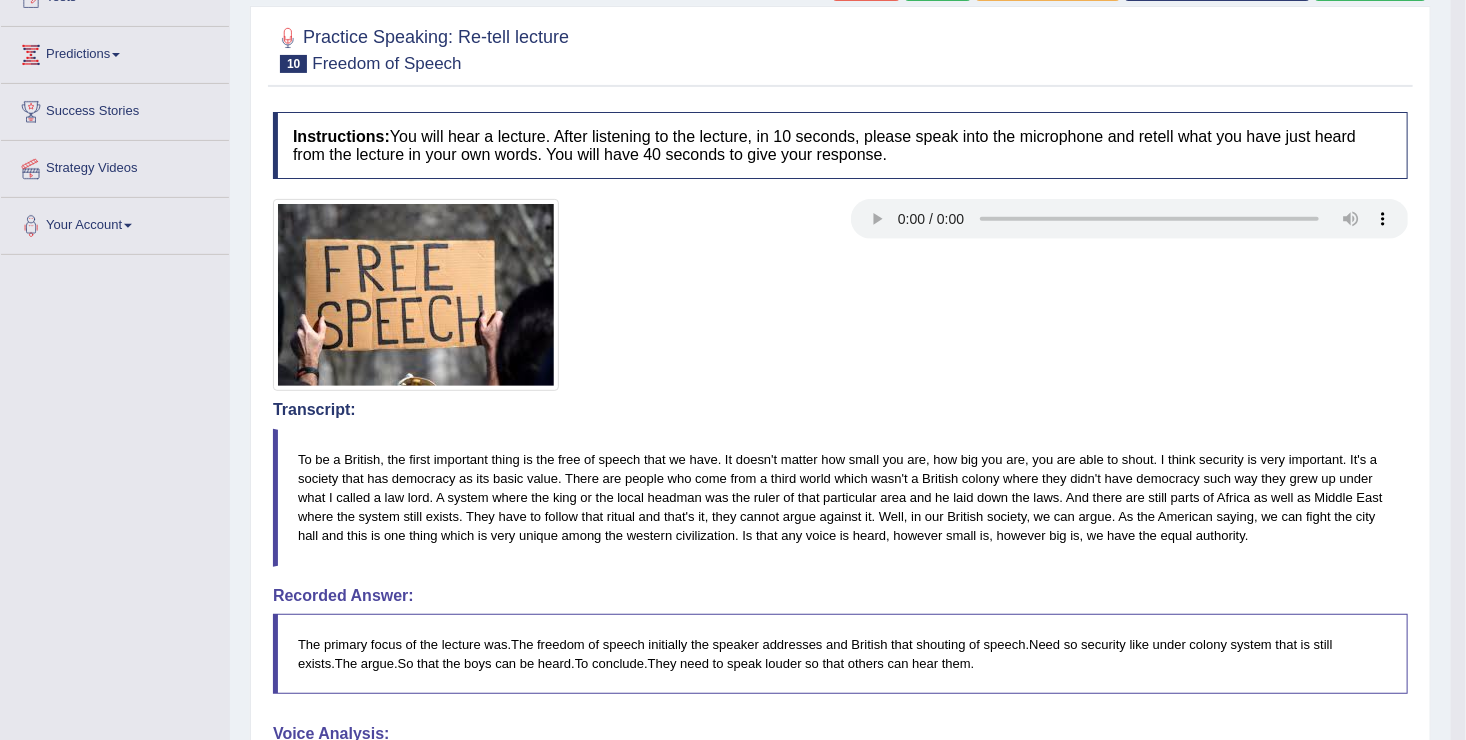 scroll, scrollTop: 200, scrollLeft: 0, axis: vertical 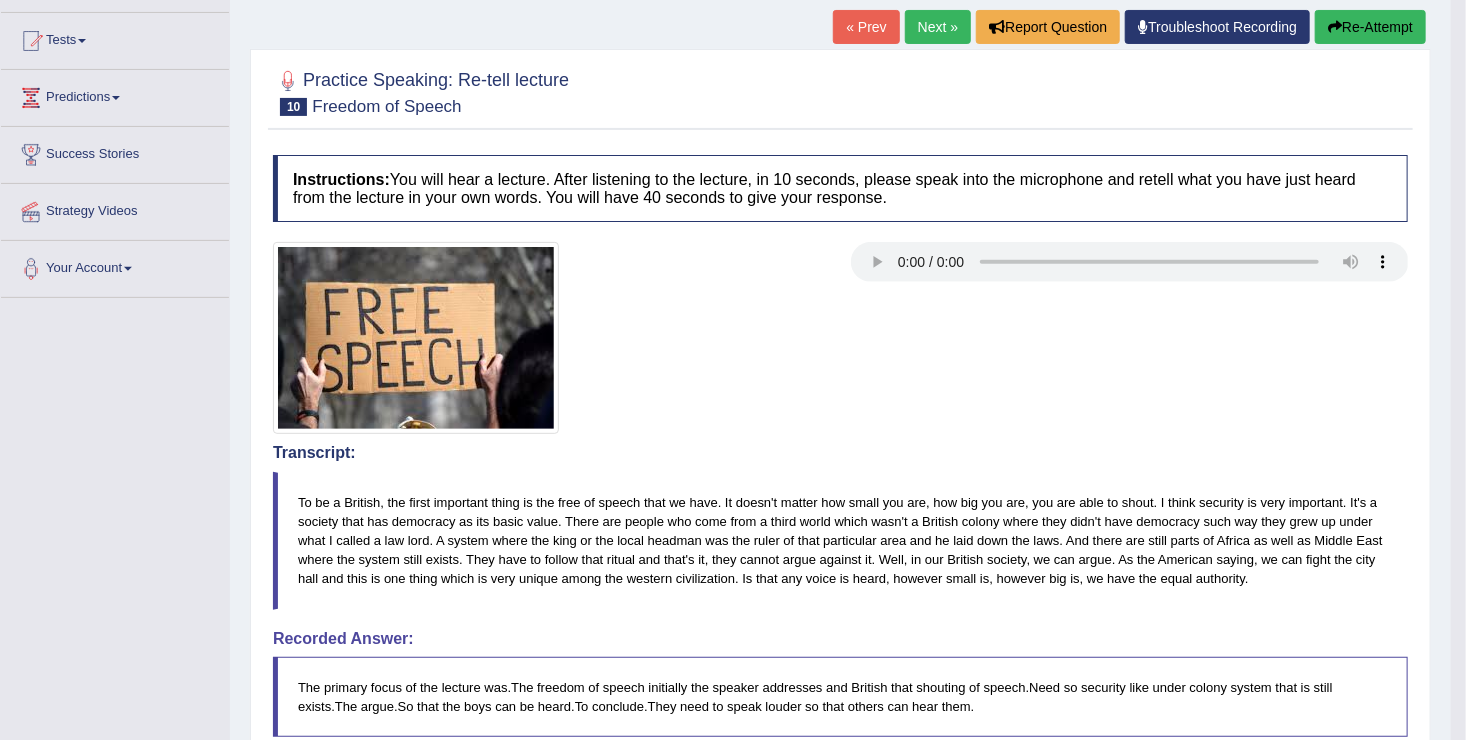 click on "Next »" at bounding box center [938, 27] 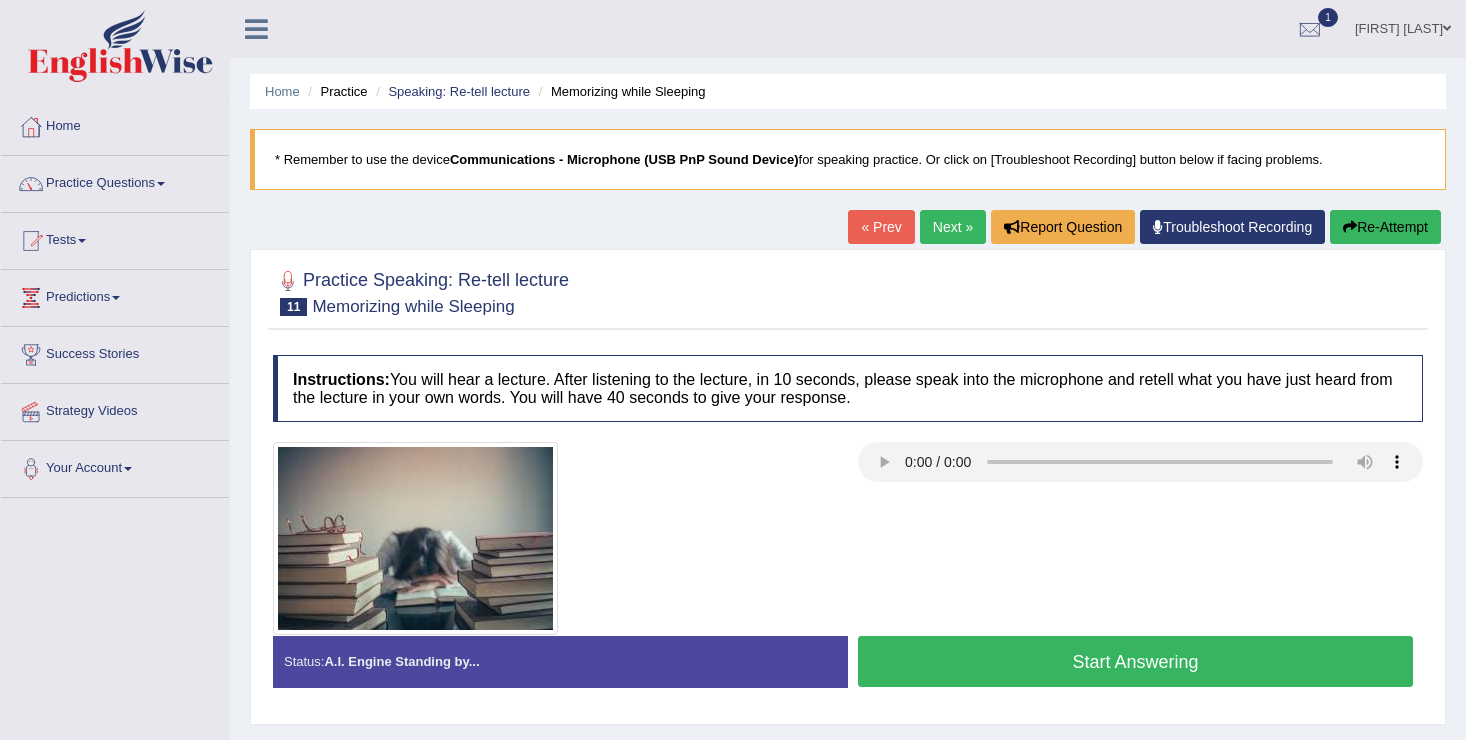 scroll, scrollTop: 0, scrollLeft: 0, axis: both 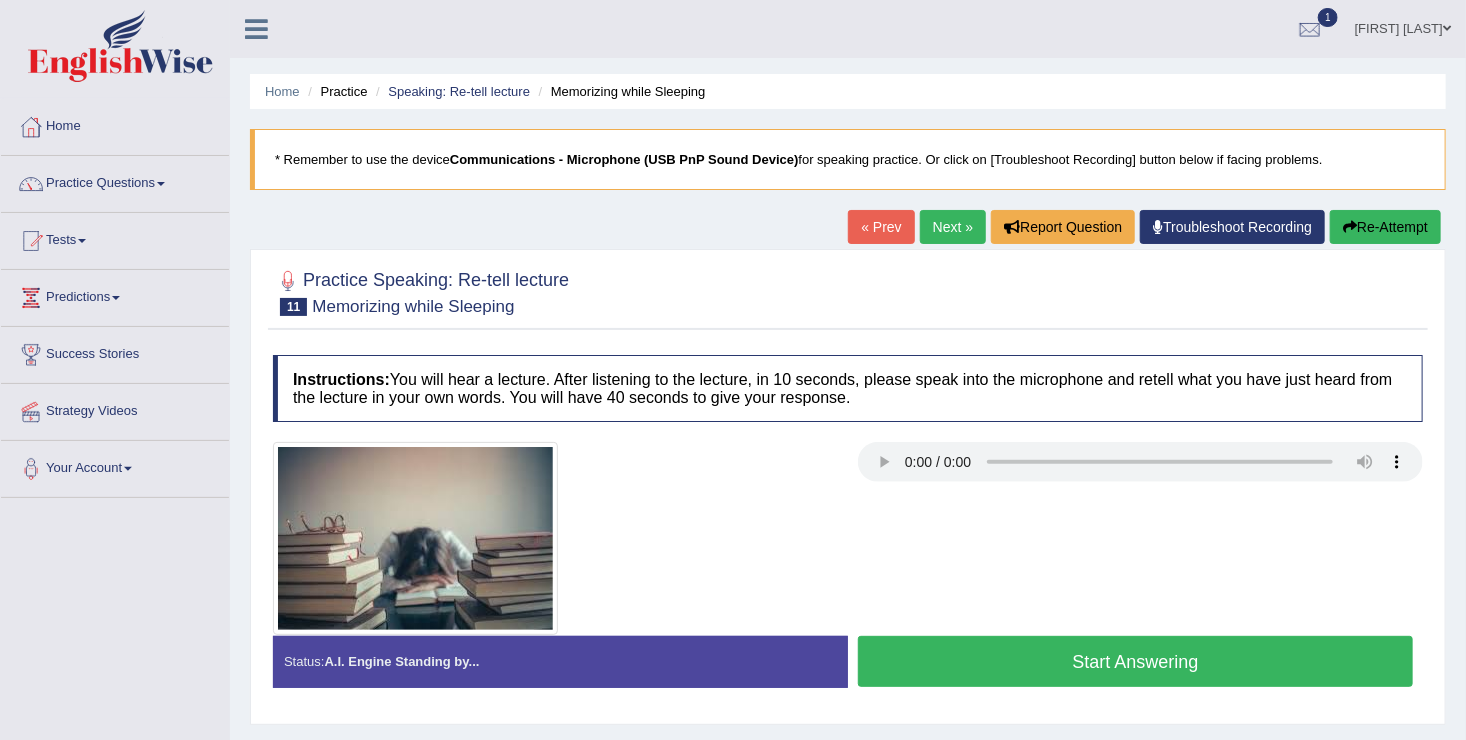 click on "Start Answering" at bounding box center [1135, 661] 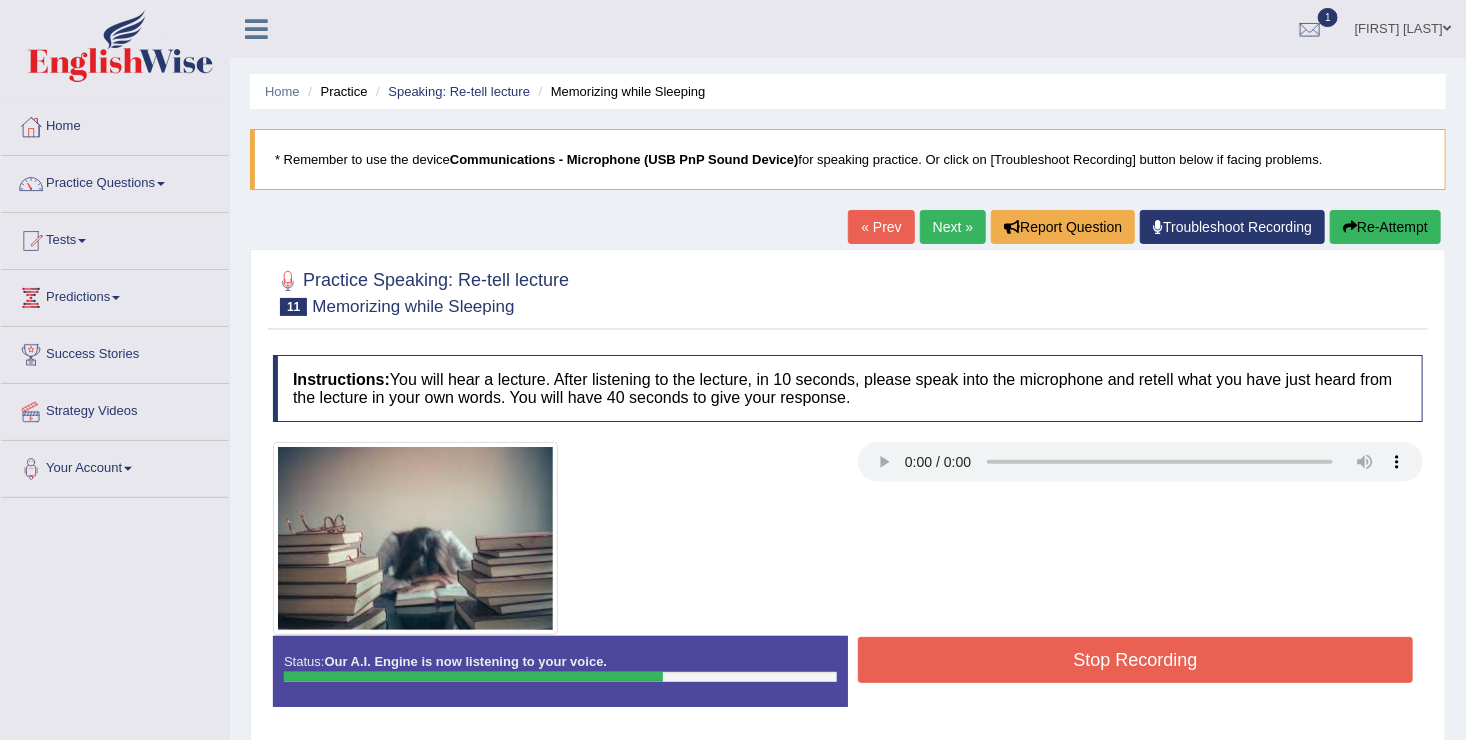 click on "Stop Recording" at bounding box center [1135, 660] 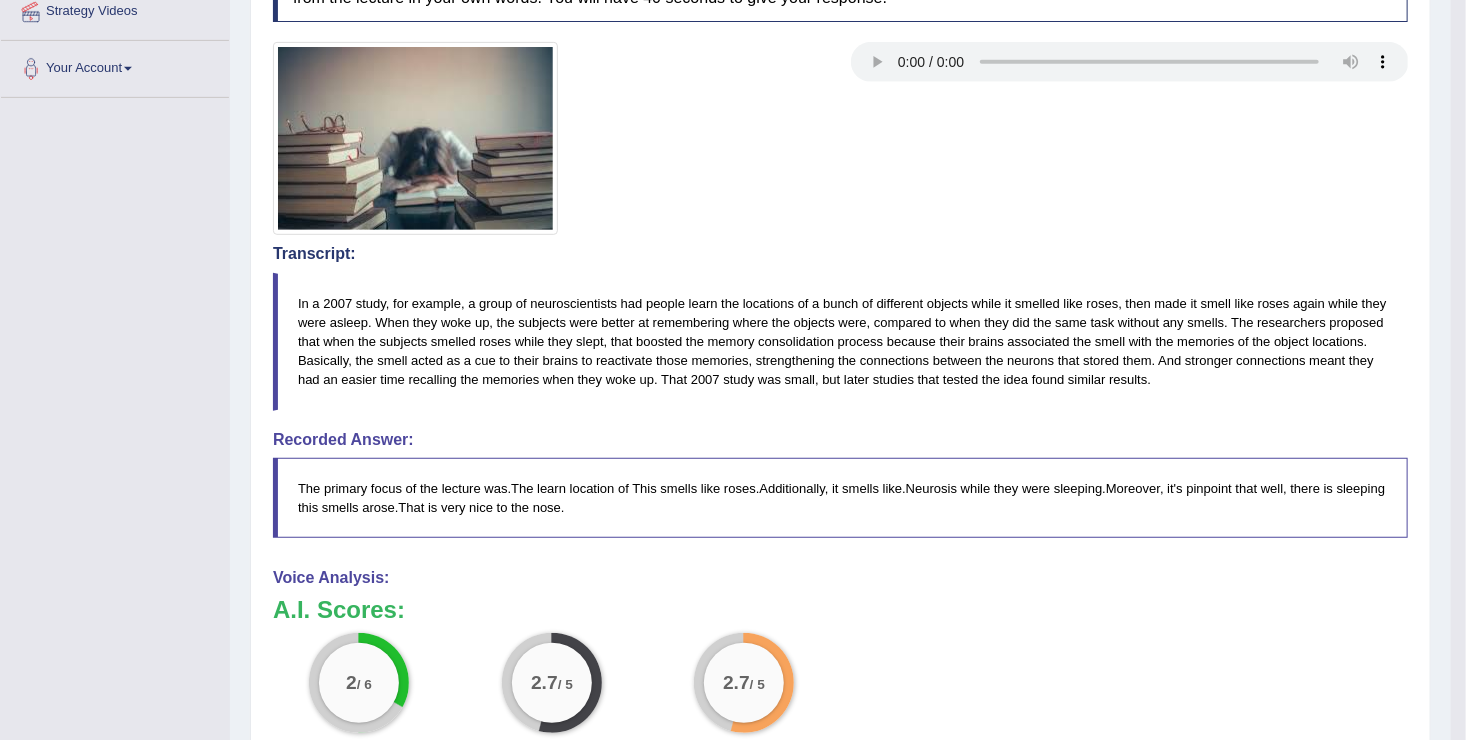 scroll, scrollTop: 0, scrollLeft: 0, axis: both 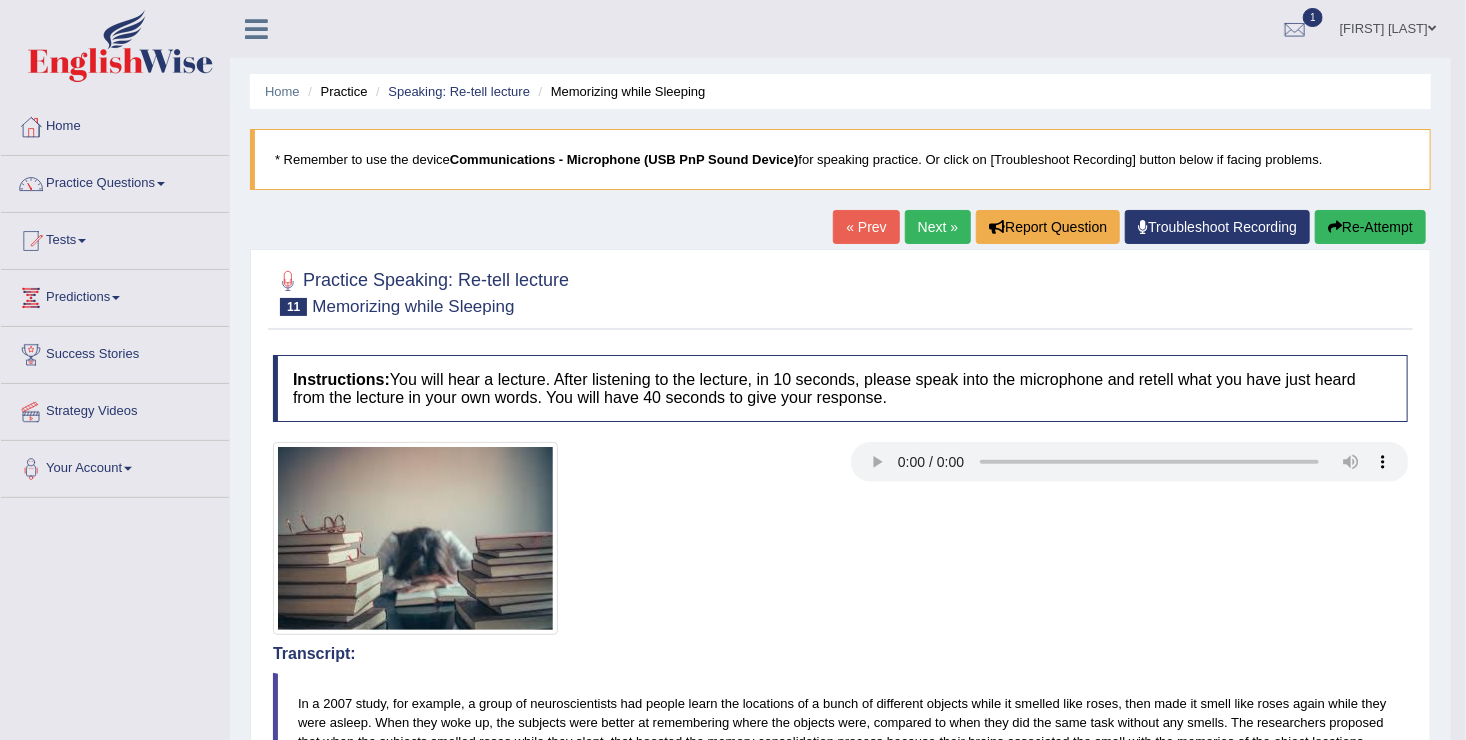 click on "Next »" at bounding box center [938, 227] 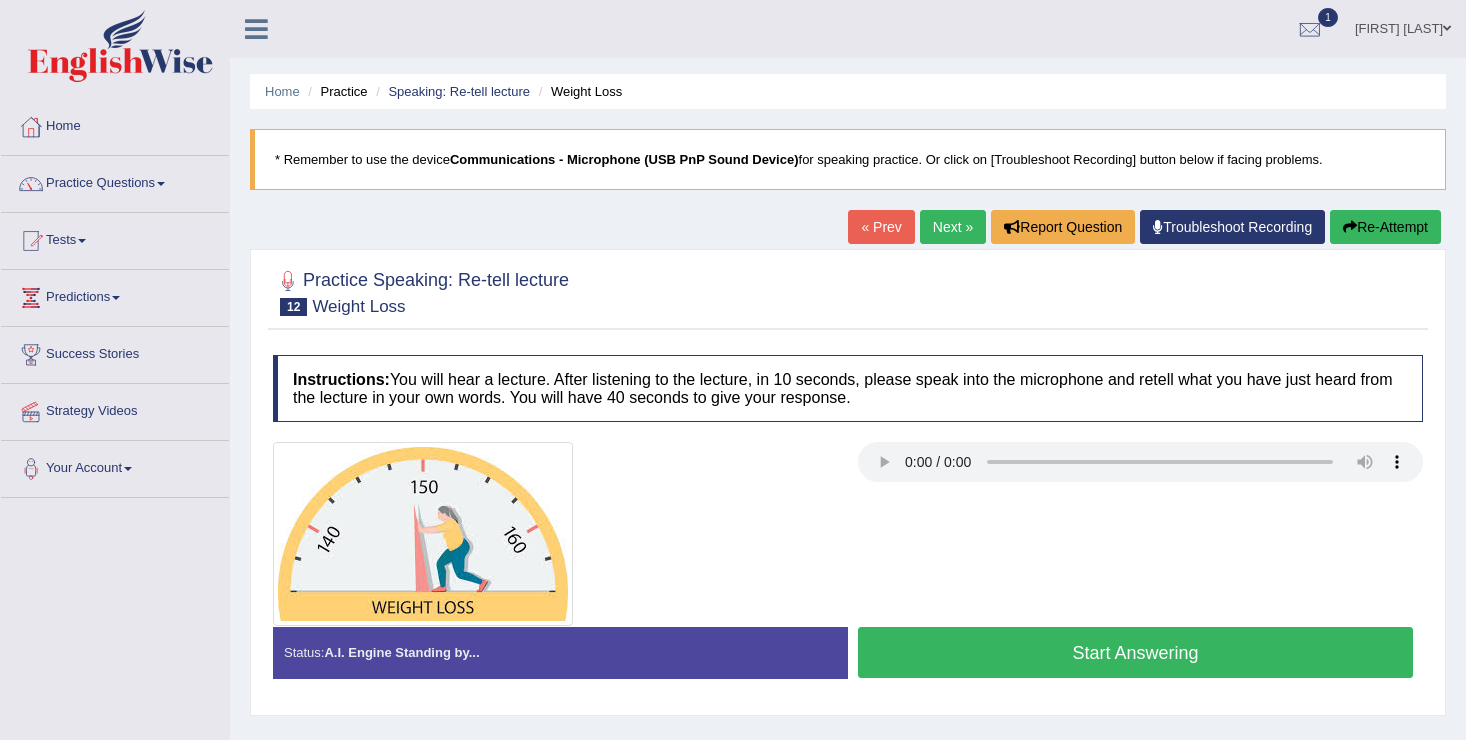 scroll, scrollTop: 0, scrollLeft: 0, axis: both 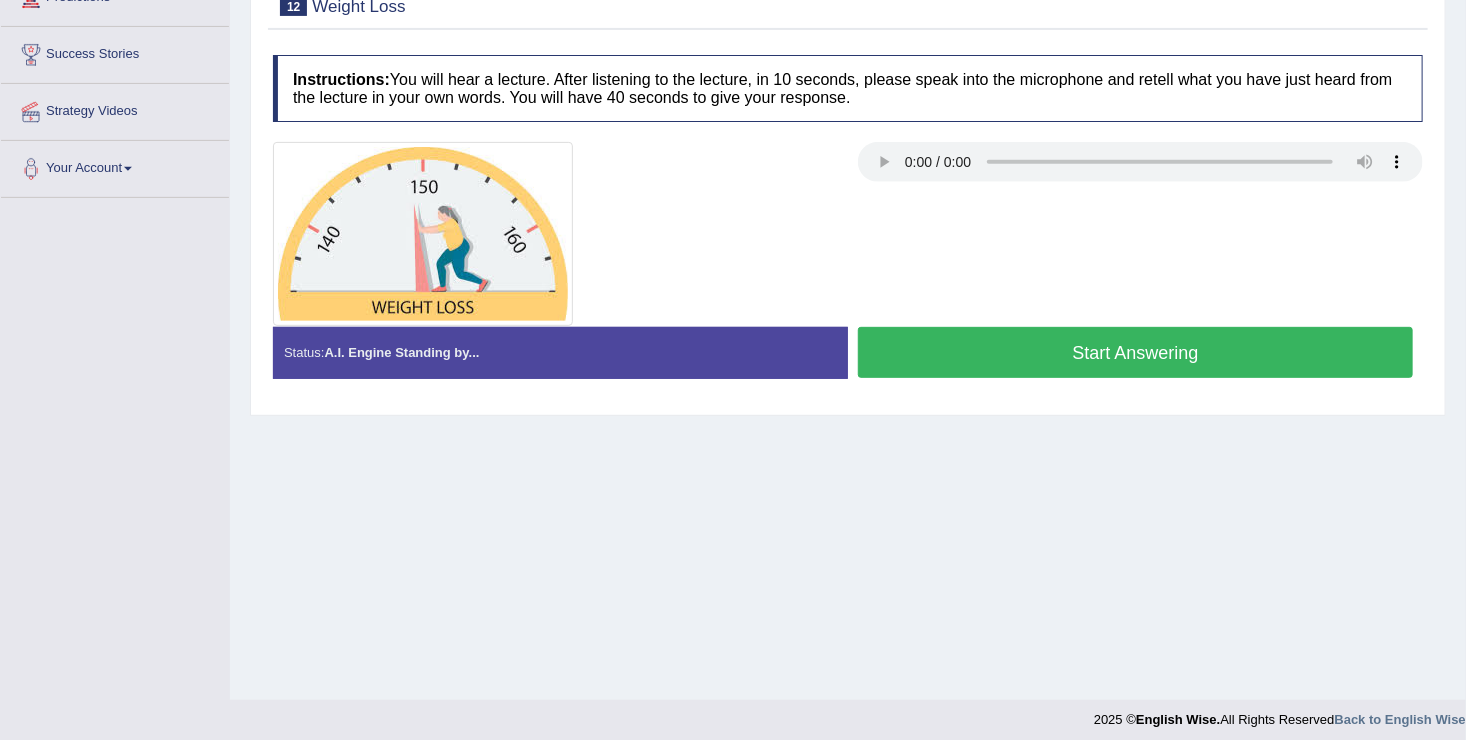 click on "Start Answering" at bounding box center (1135, 352) 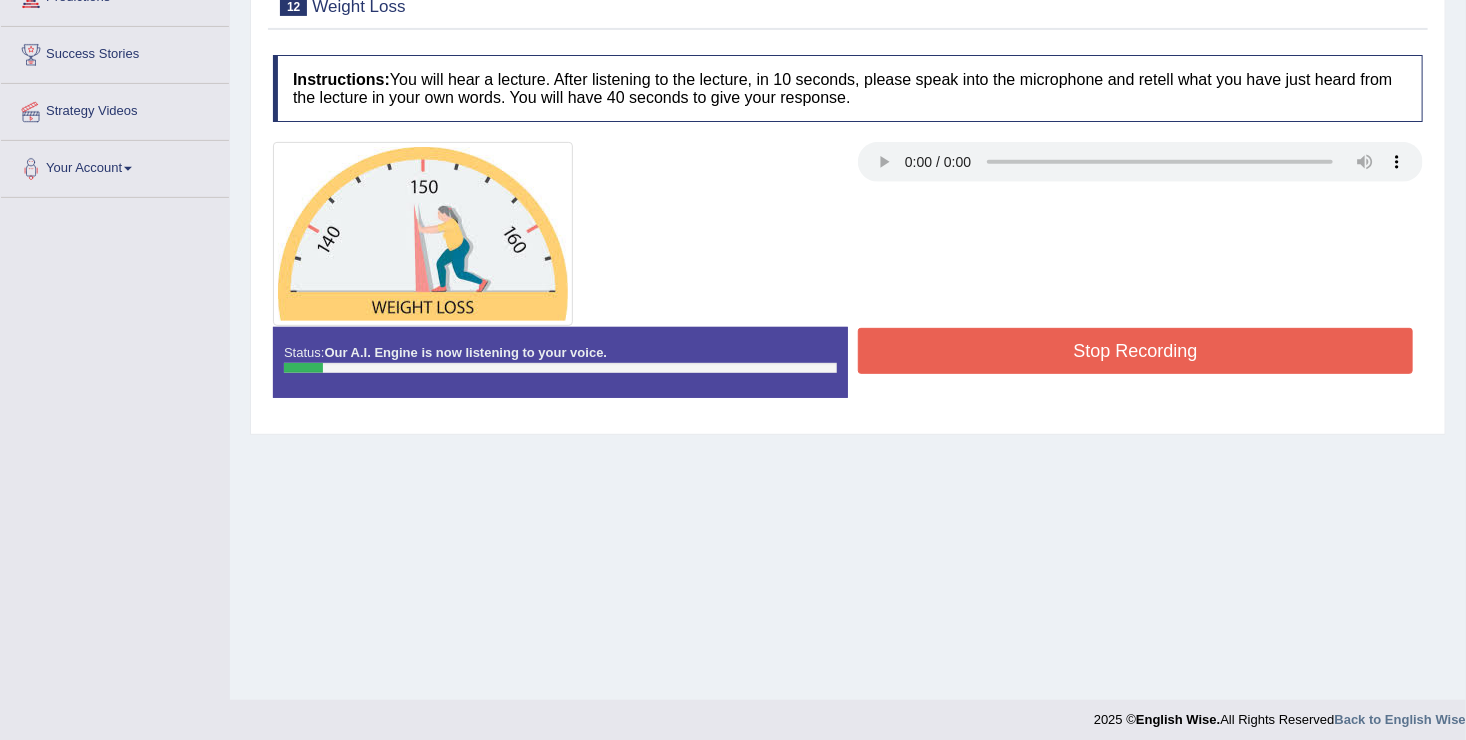 scroll, scrollTop: 310, scrollLeft: 0, axis: vertical 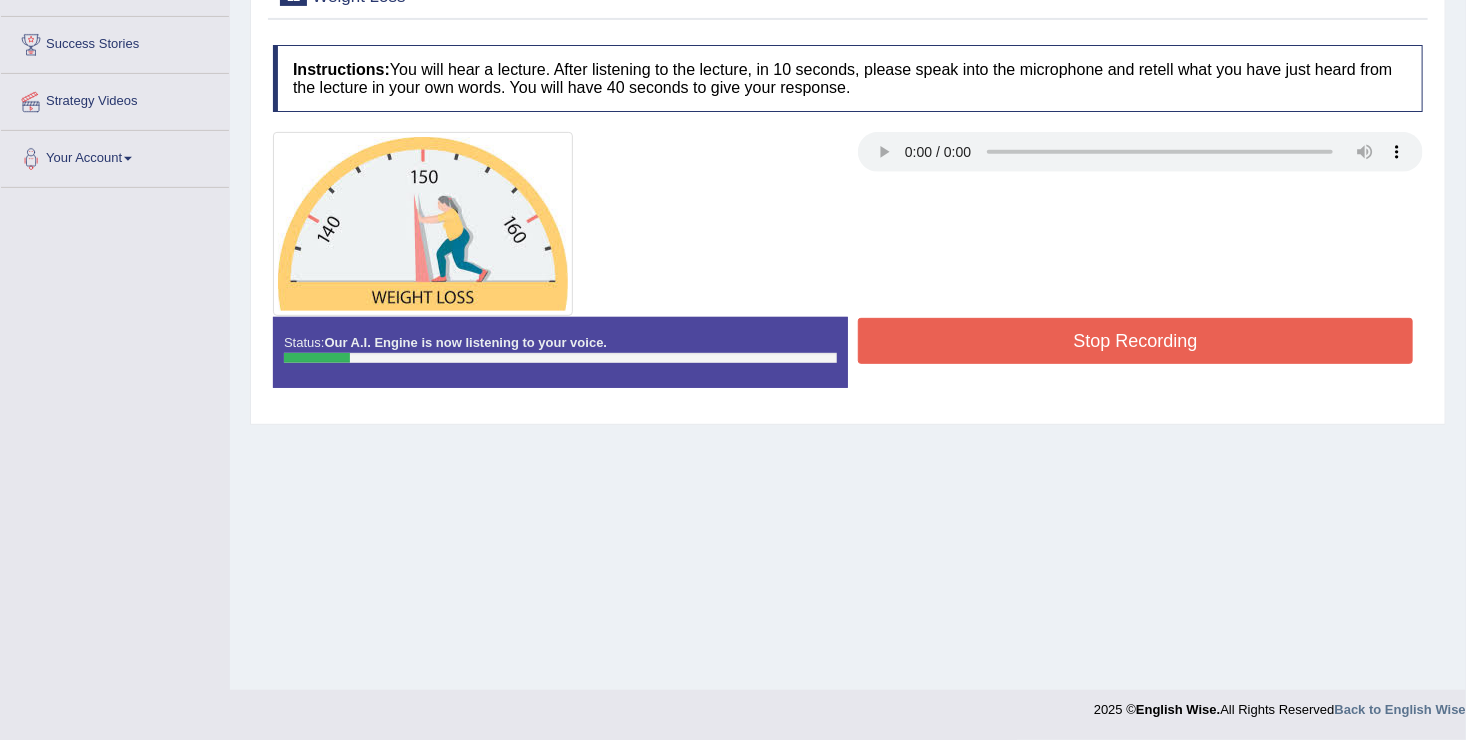 click on "Stop Recording" at bounding box center [1135, 341] 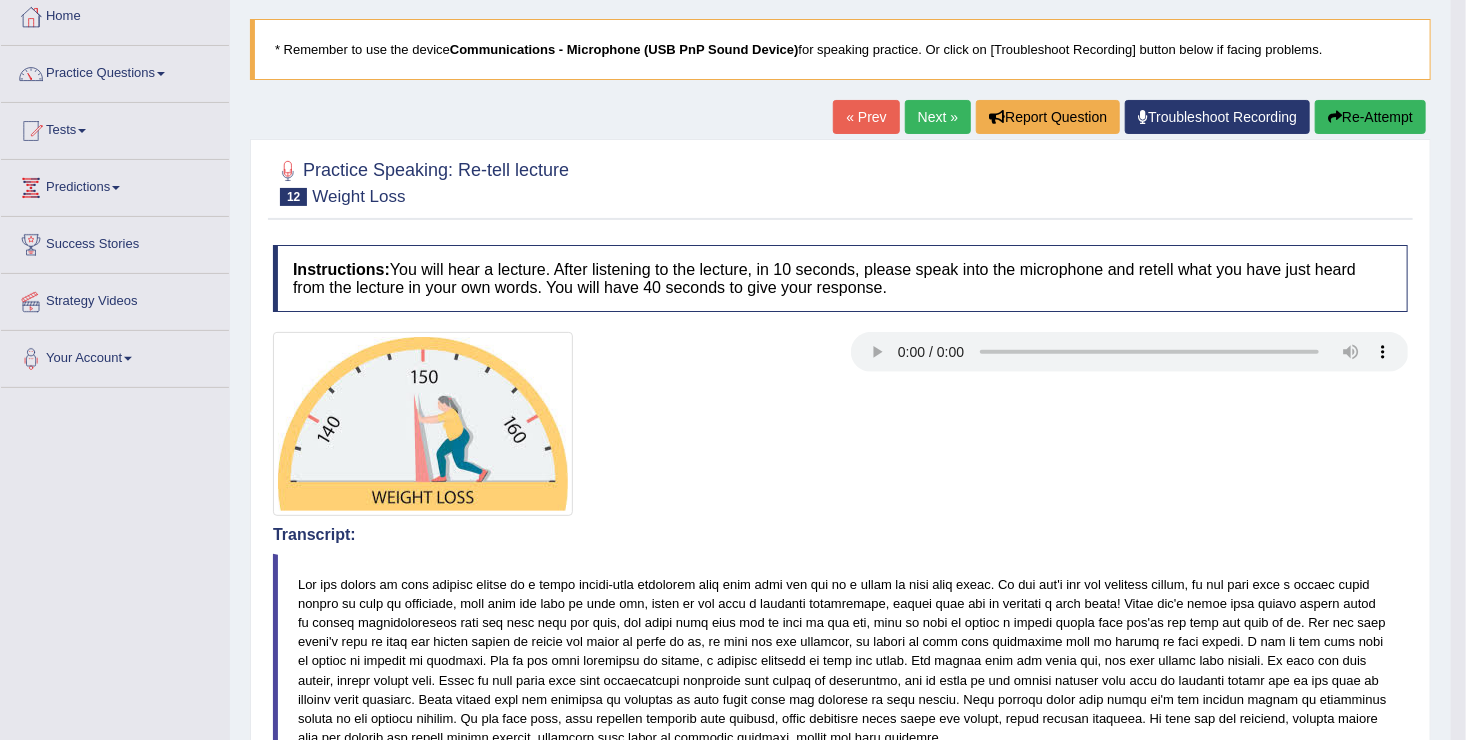 scroll, scrollTop: 10, scrollLeft: 0, axis: vertical 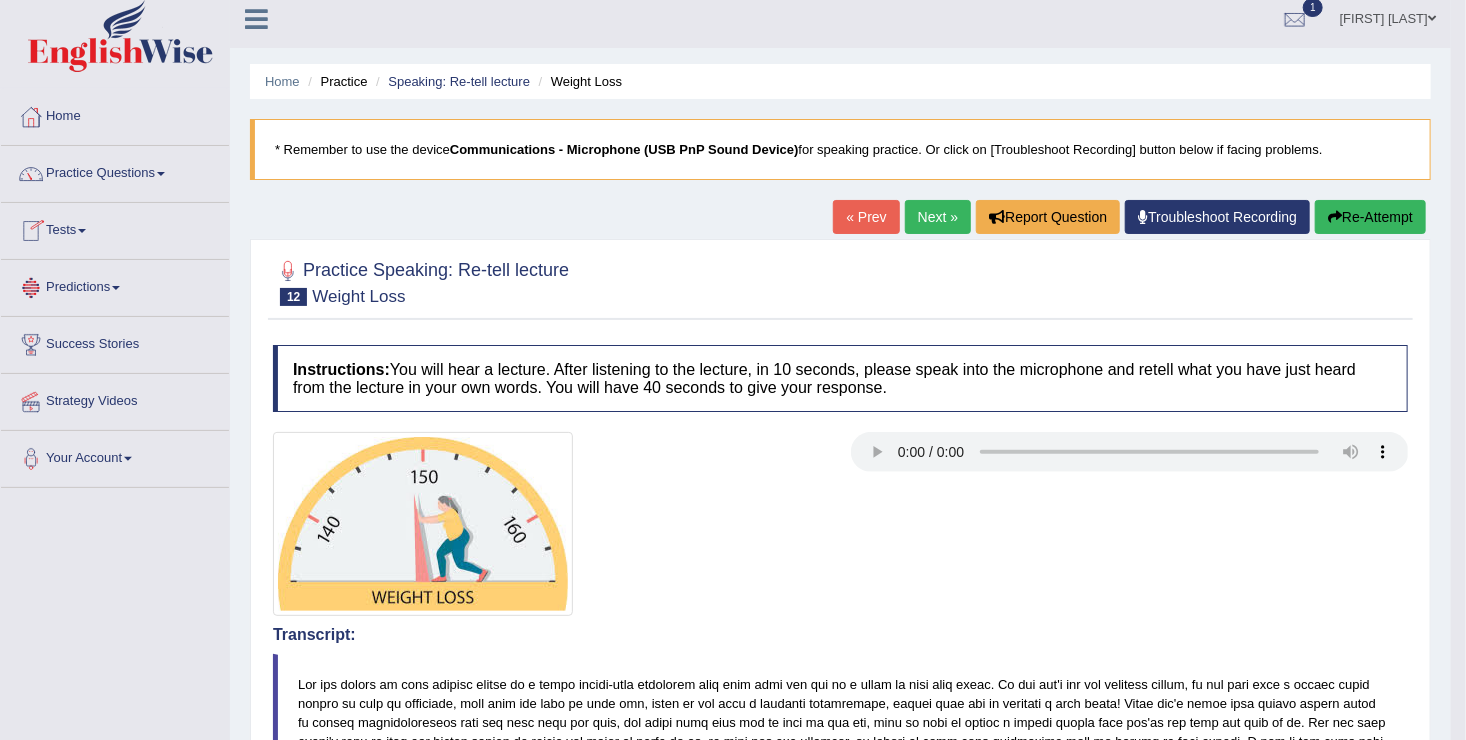 click on "Tests" at bounding box center (115, 228) 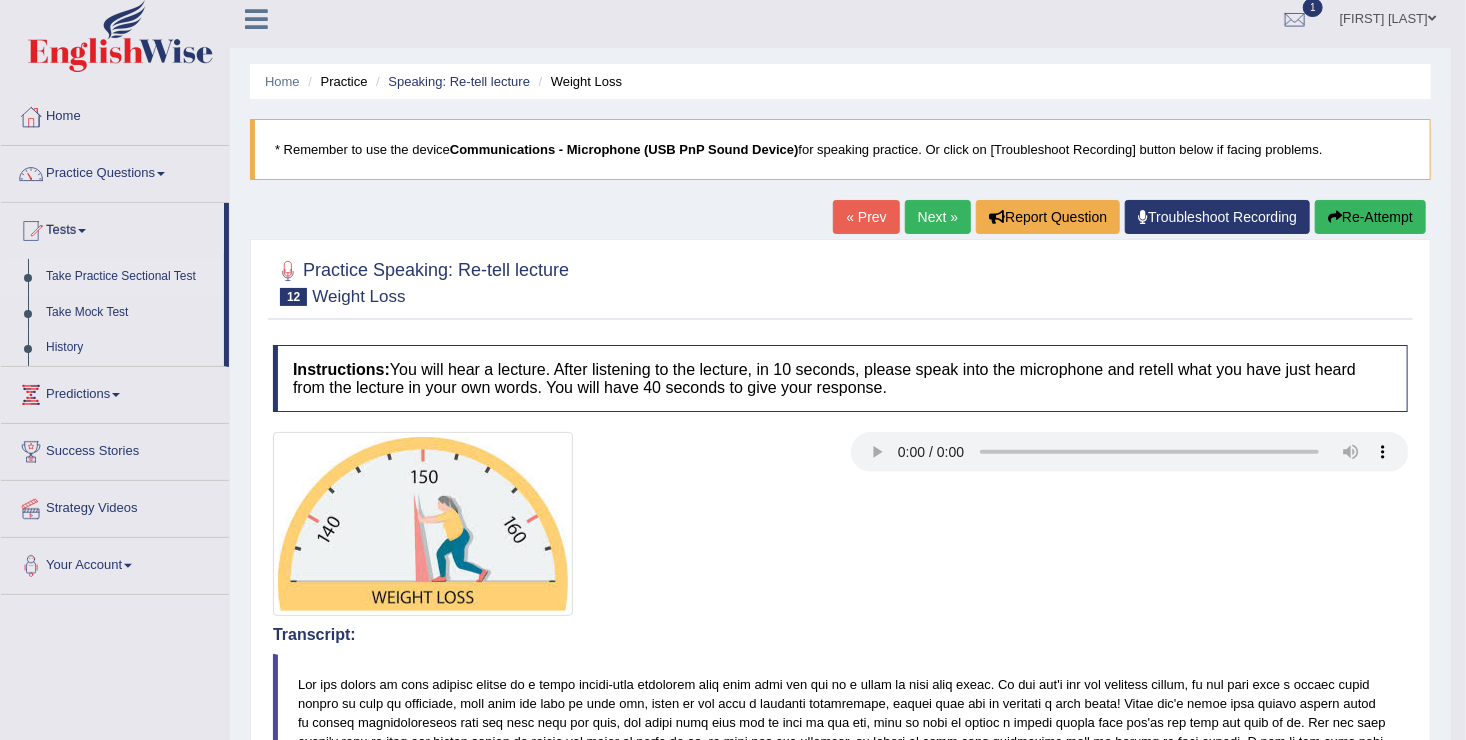 click on "Take Practice Sectional Test" at bounding box center [130, 277] 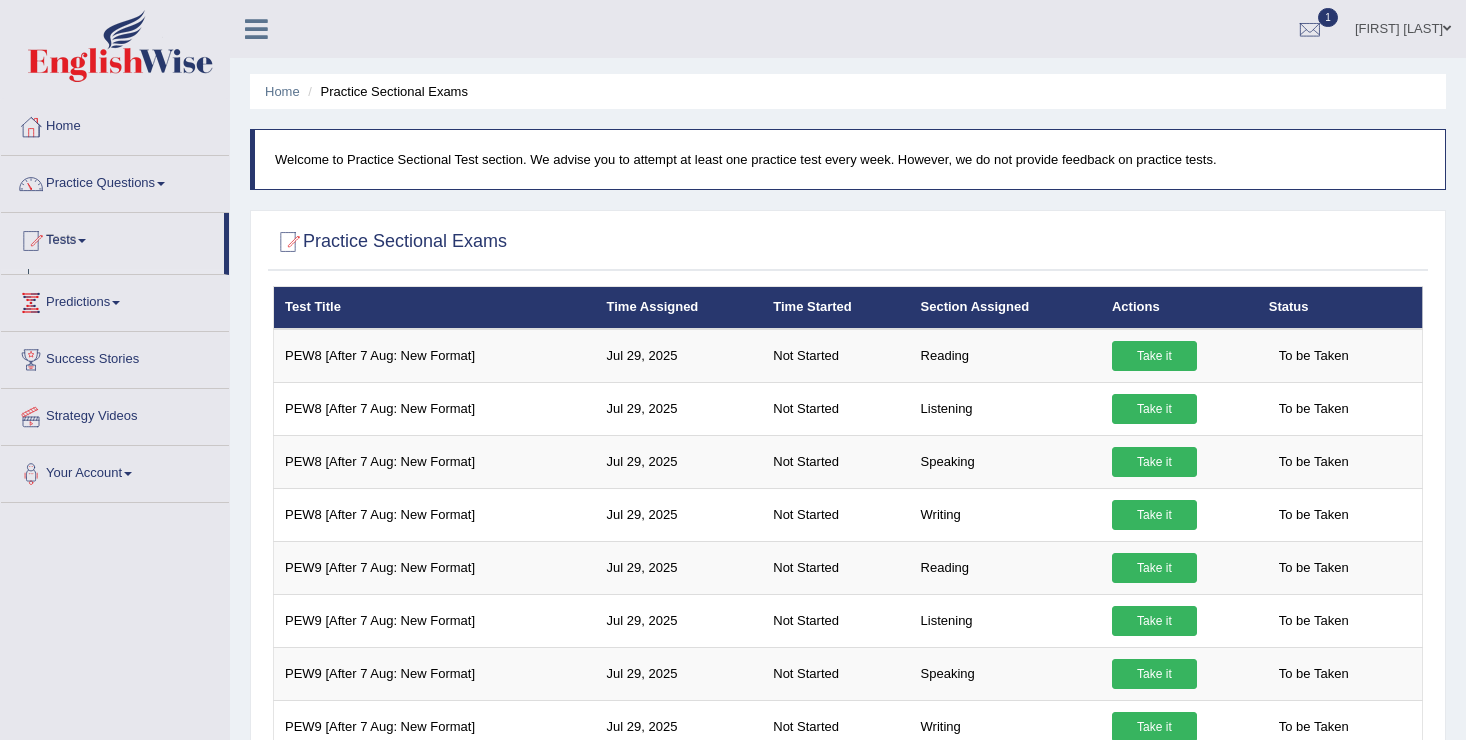 scroll, scrollTop: 0, scrollLeft: 0, axis: both 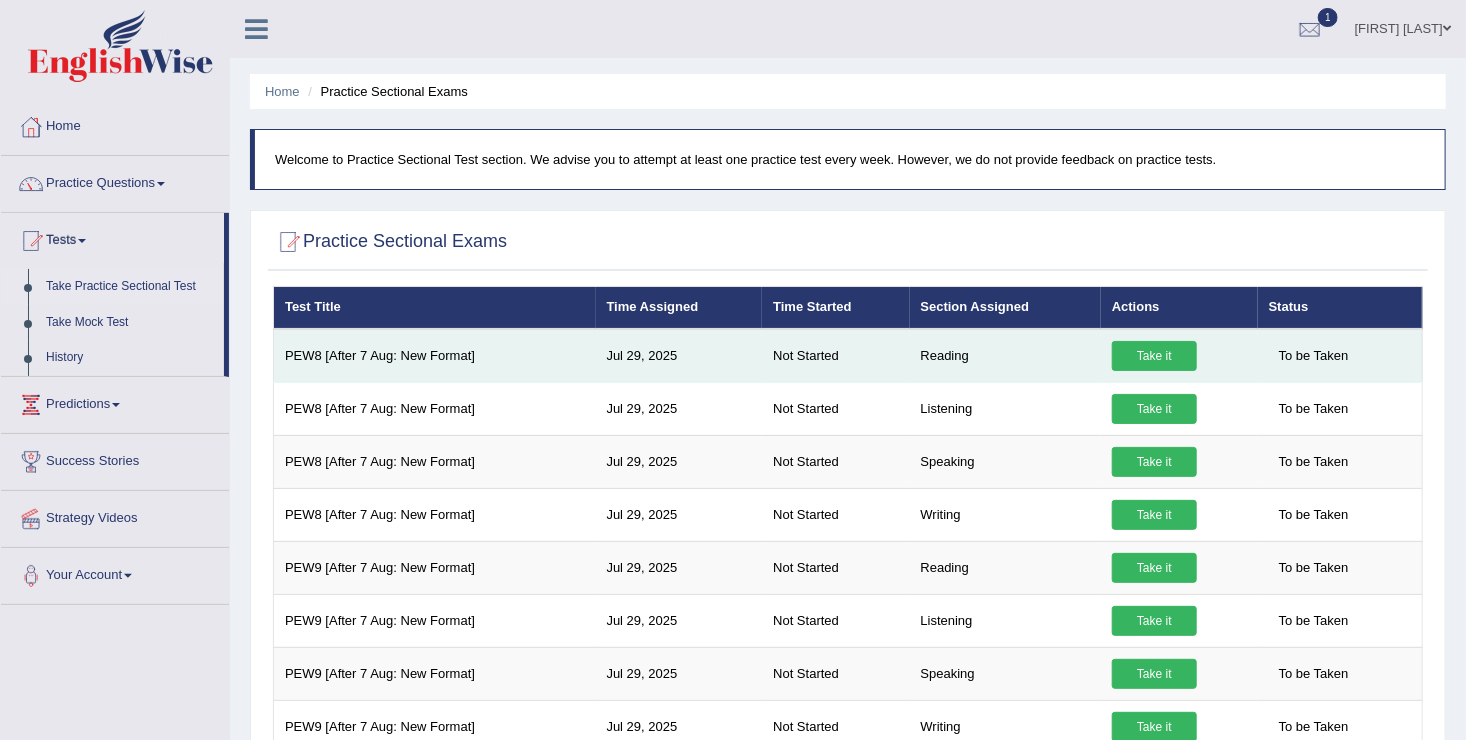 click on "Take it" at bounding box center (1154, 356) 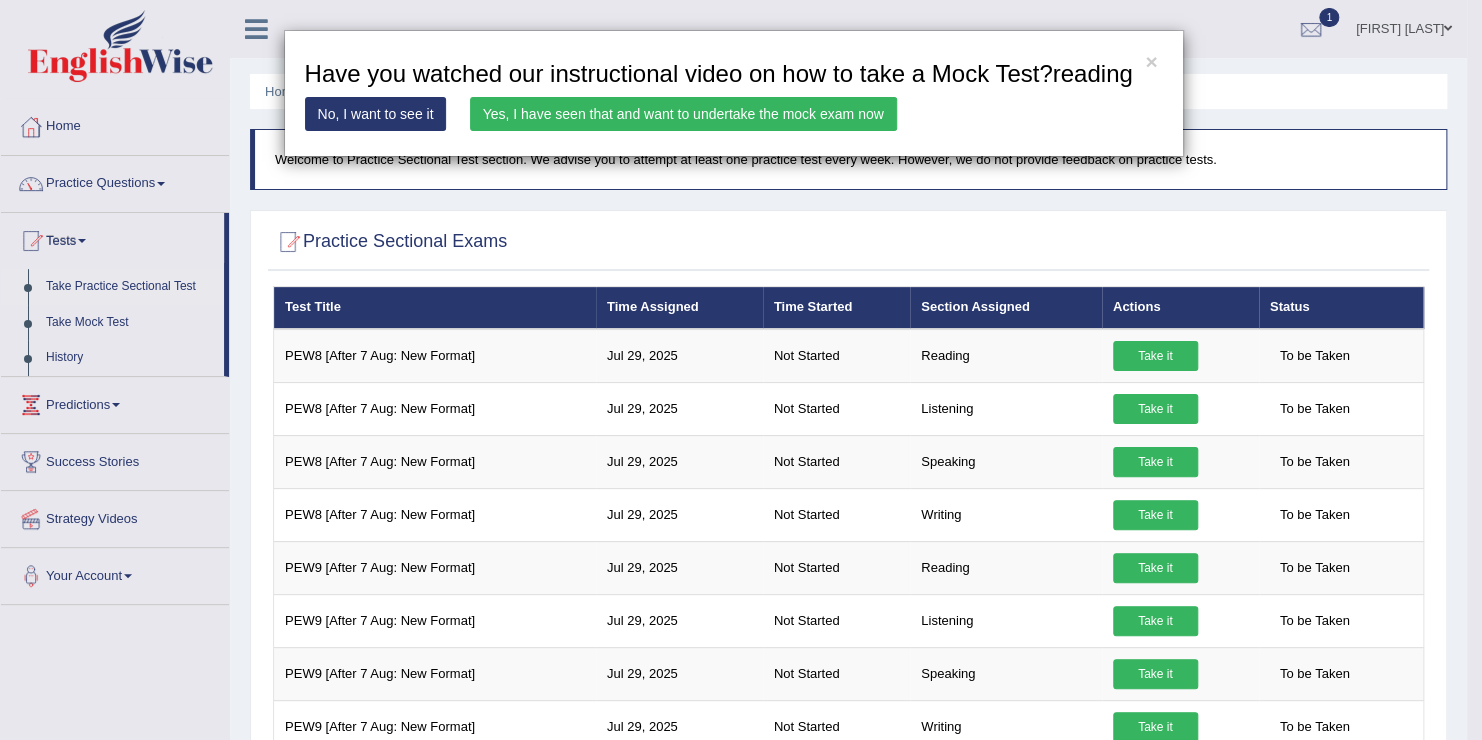 click on "Yes, I have seen that and want to undertake the mock exam now" at bounding box center (683, 114) 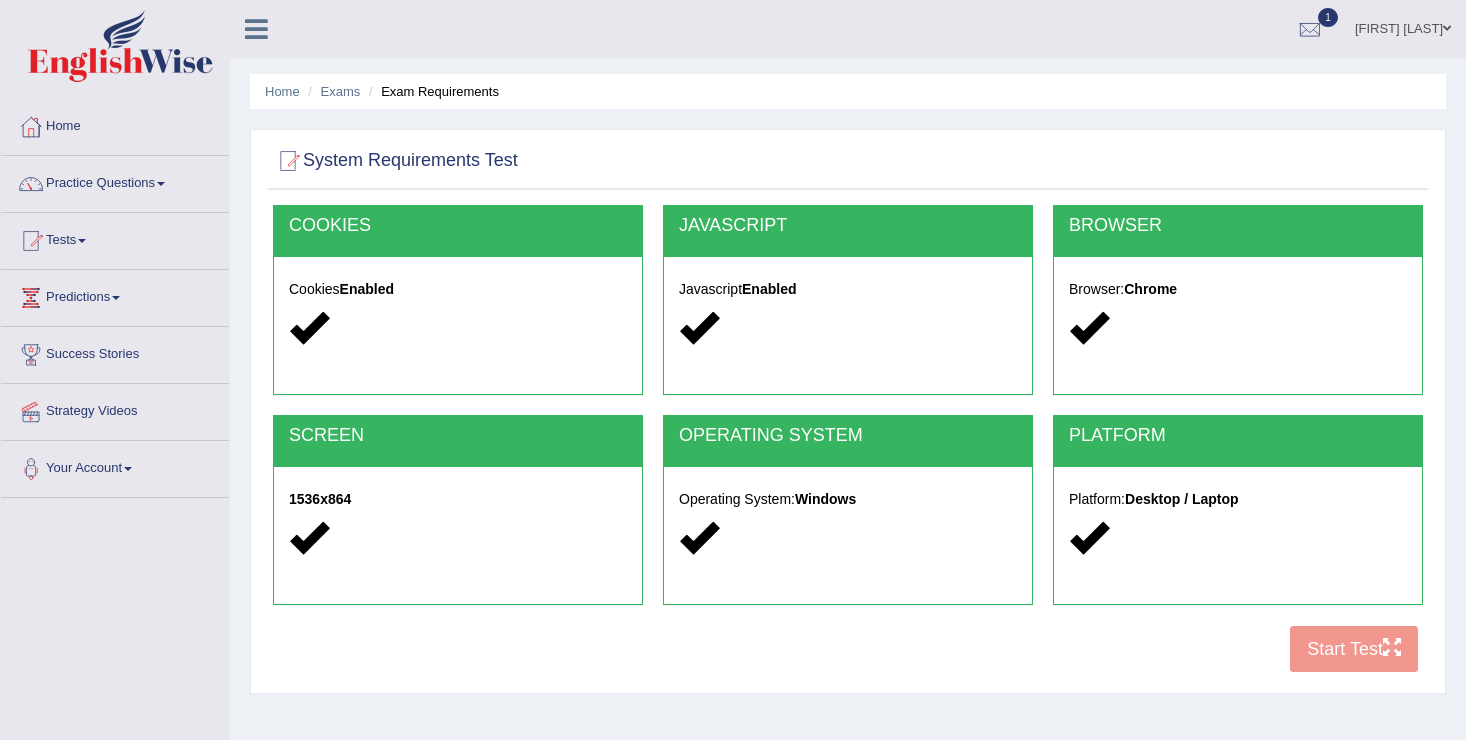 scroll, scrollTop: 0, scrollLeft: 0, axis: both 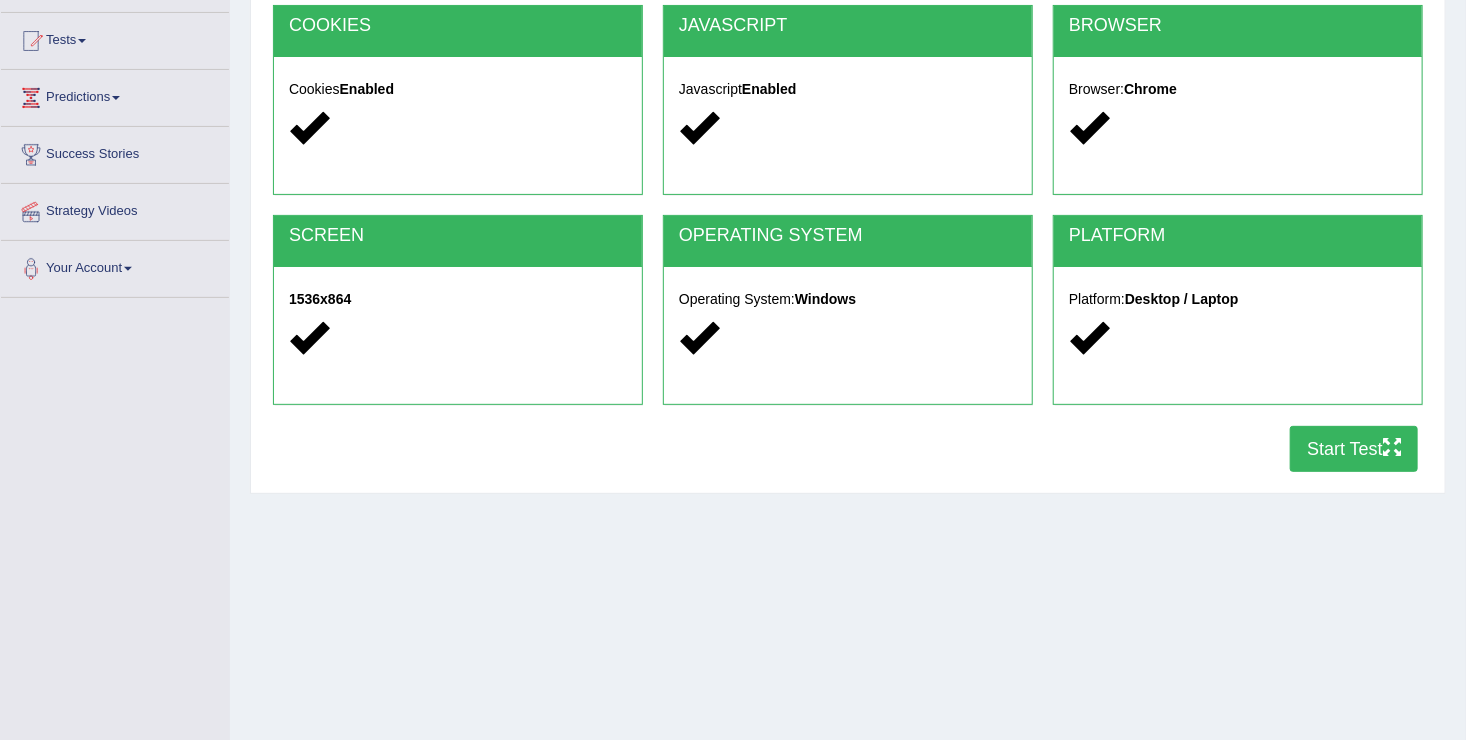 click on "Start Test" at bounding box center (1354, 449) 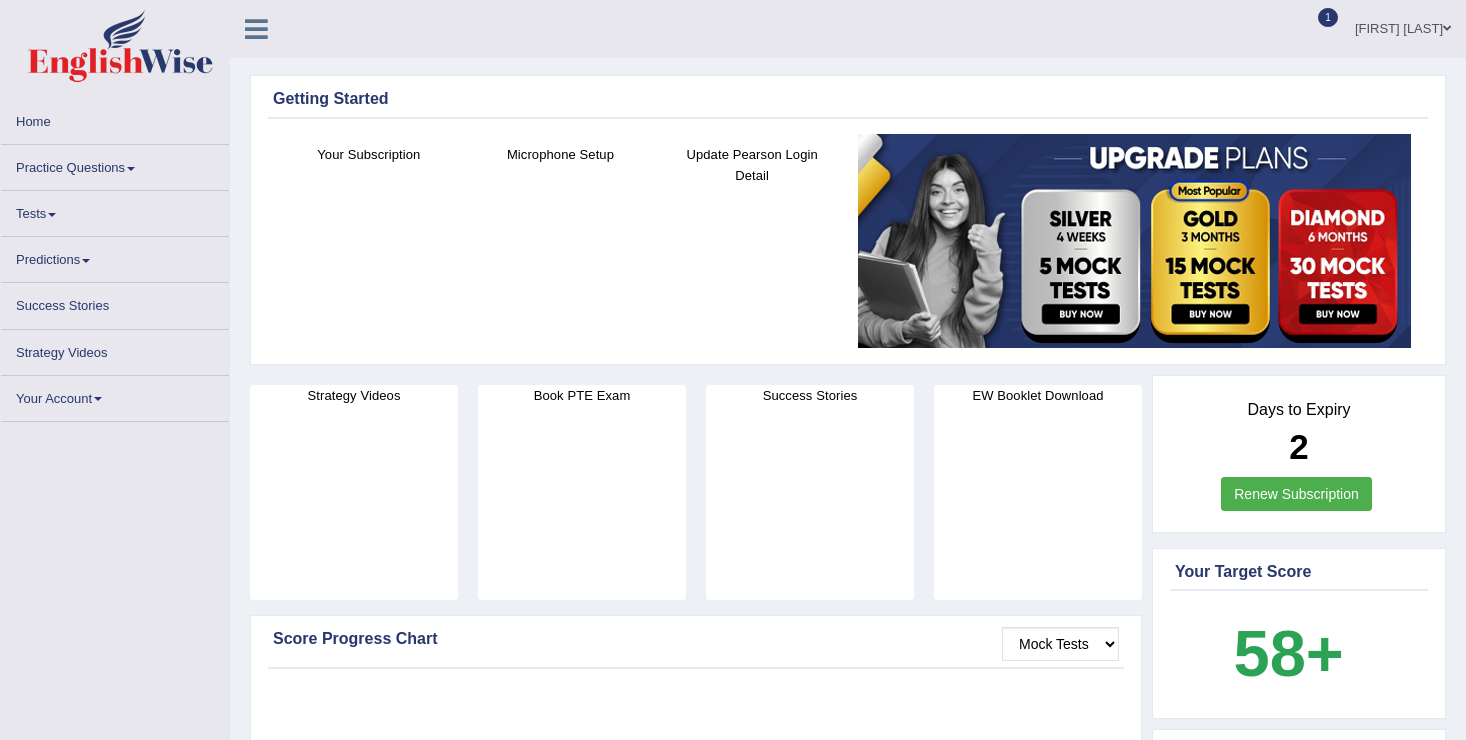 scroll, scrollTop: 0, scrollLeft: 0, axis: both 